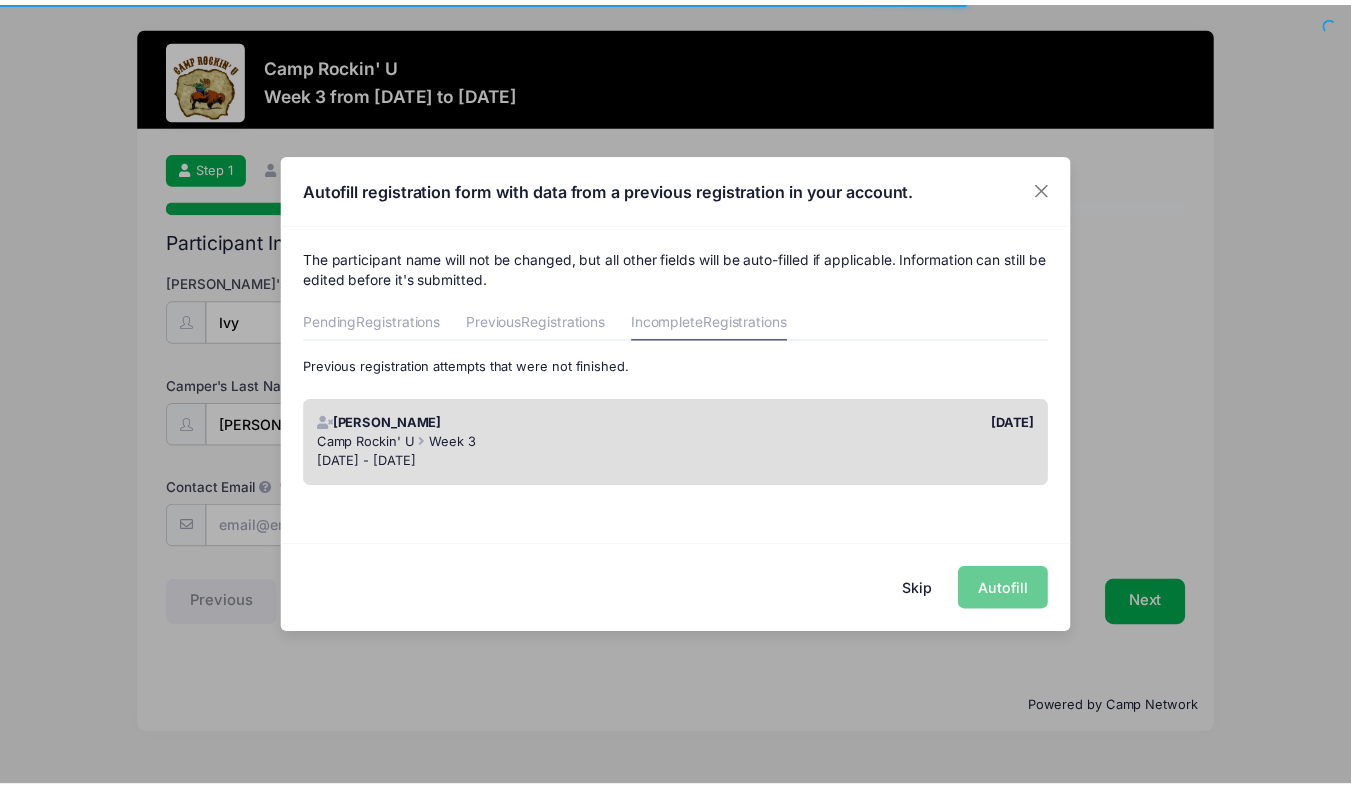 scroll, scrollTop: 0, scrollLeft: 0, axis: both 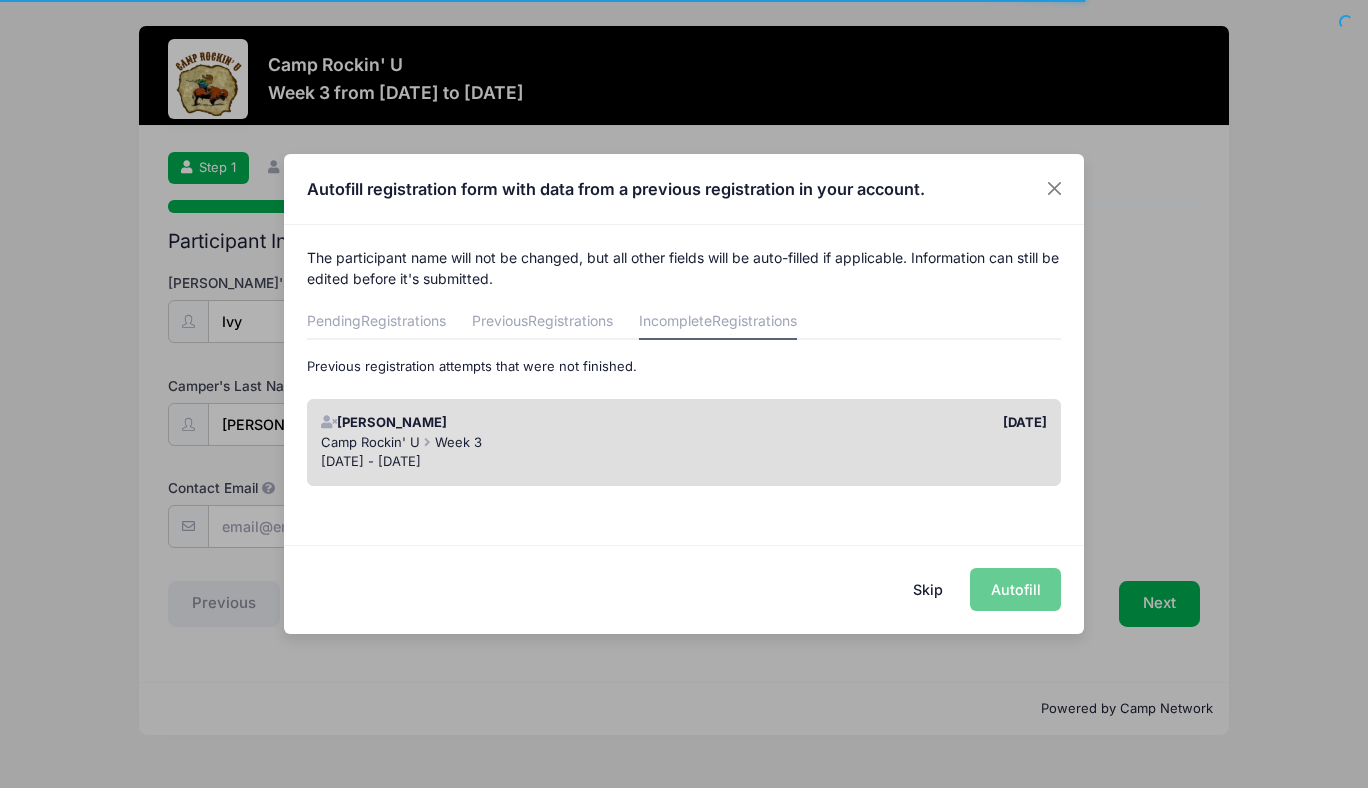 click on "[PERSON_NAME]" at bounding box center (497, 423) 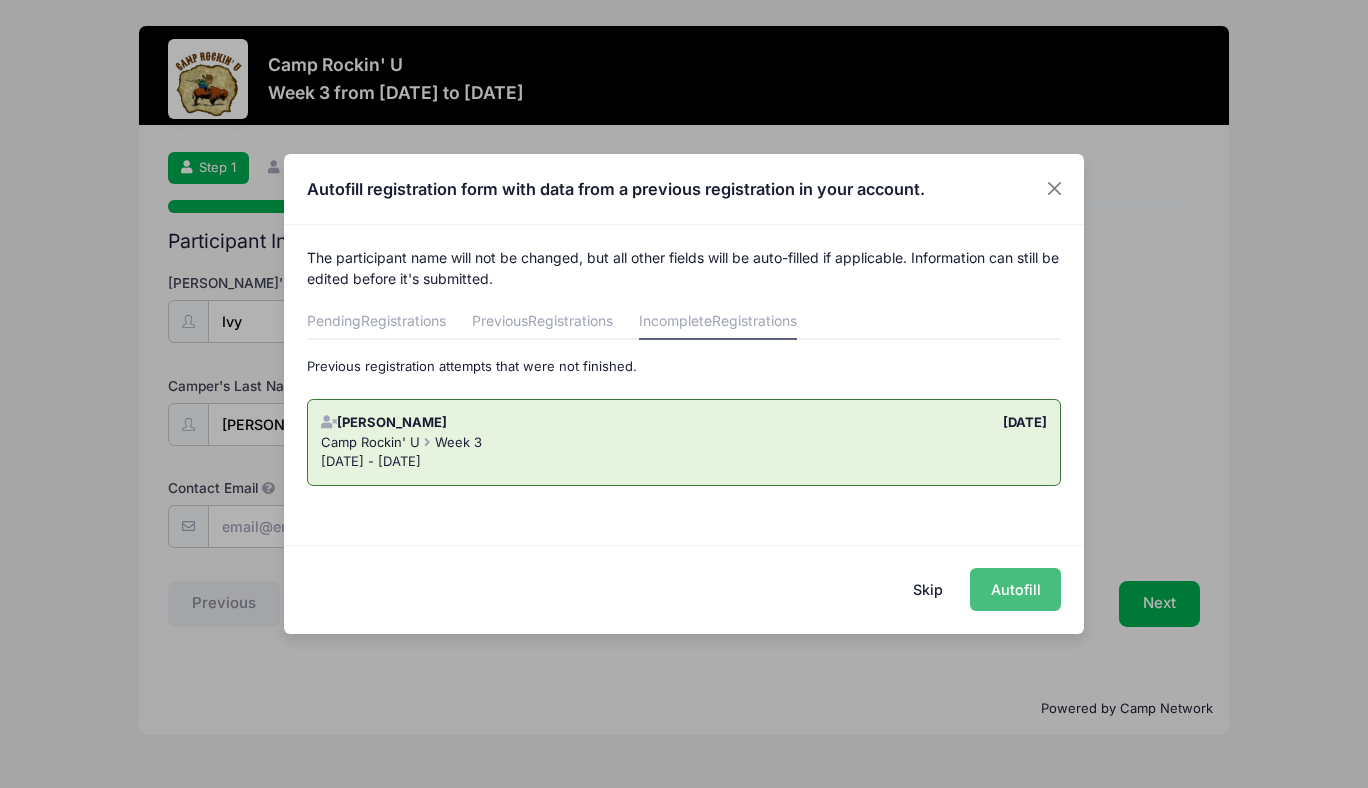 click on "Autofill" at bounding box center [1015, 589] 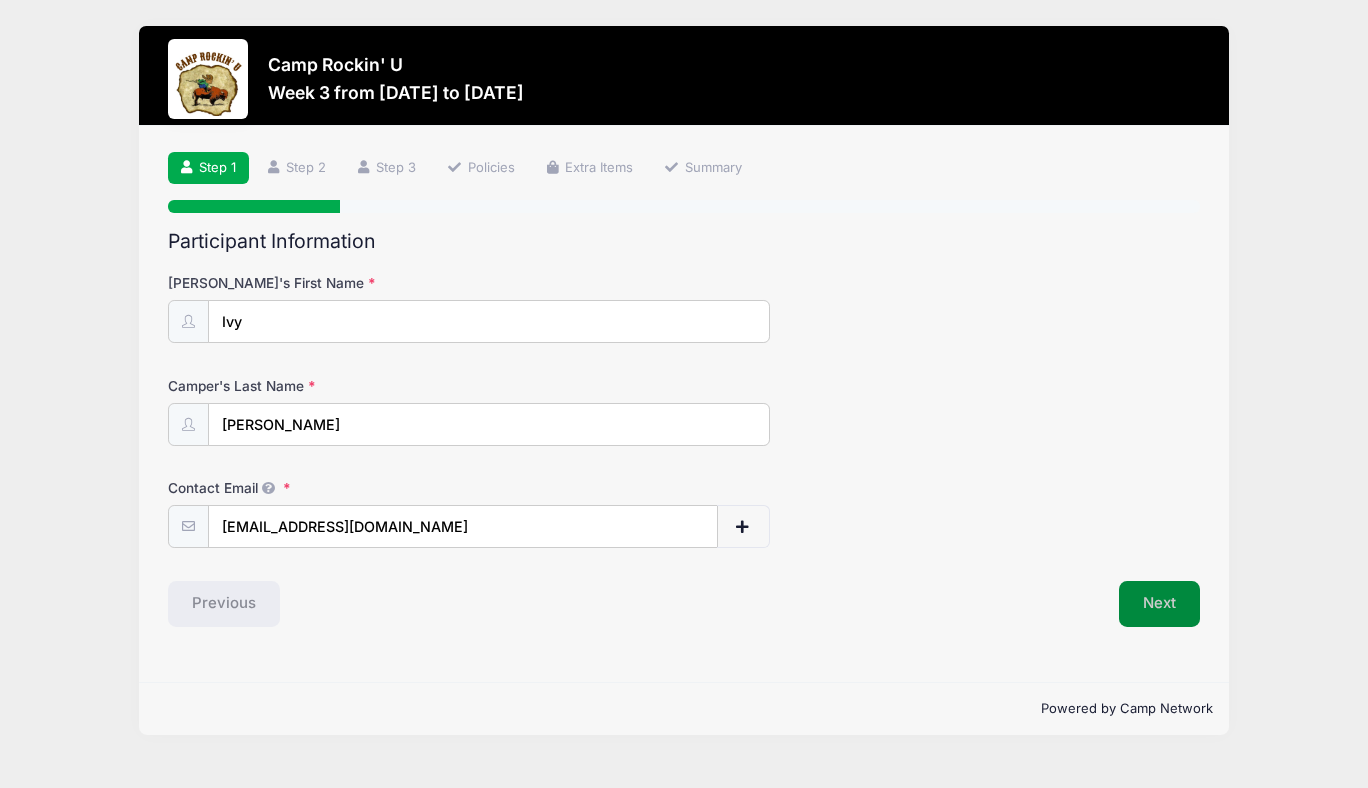 click on "Next" at bounding box center [1159, 604] 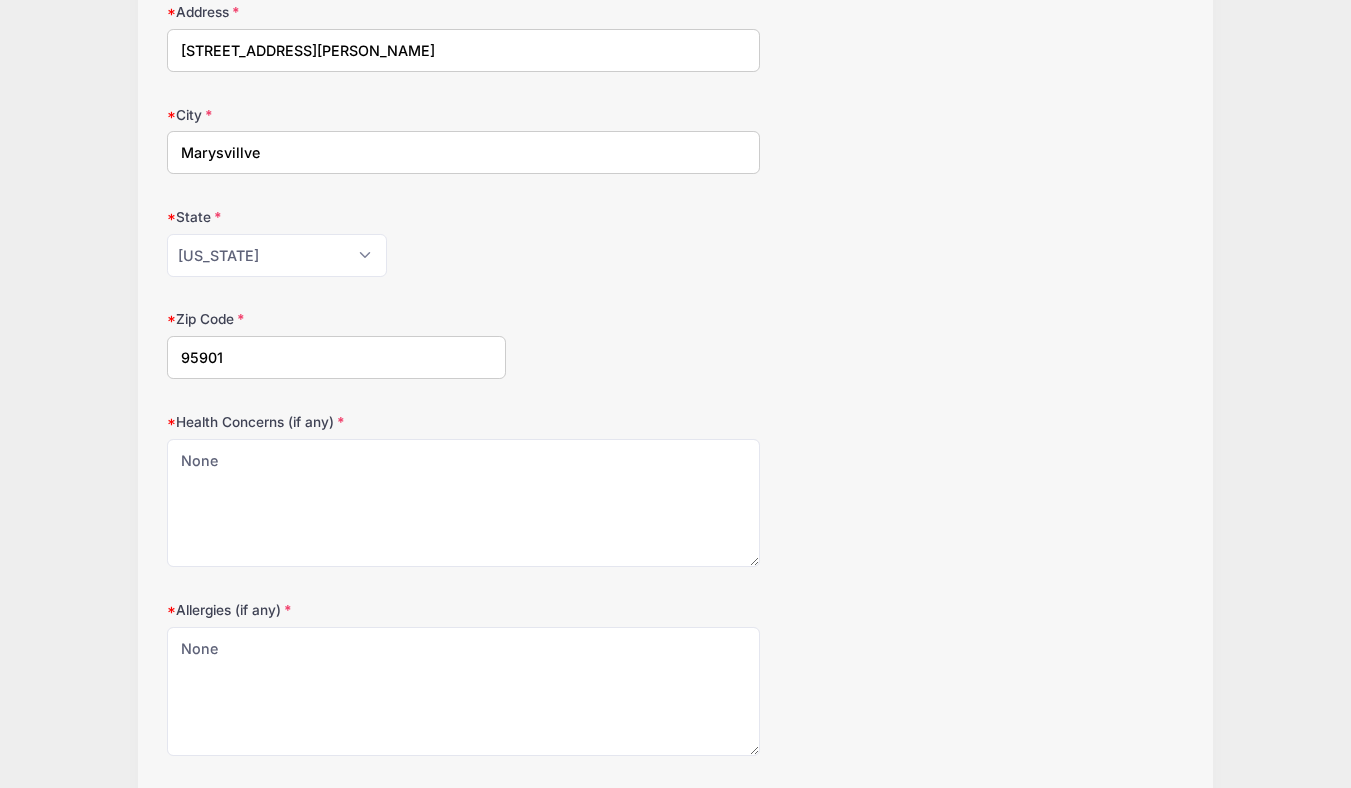 scroll, scrollTop: 832, scrollLeft: 0, axis: vertical 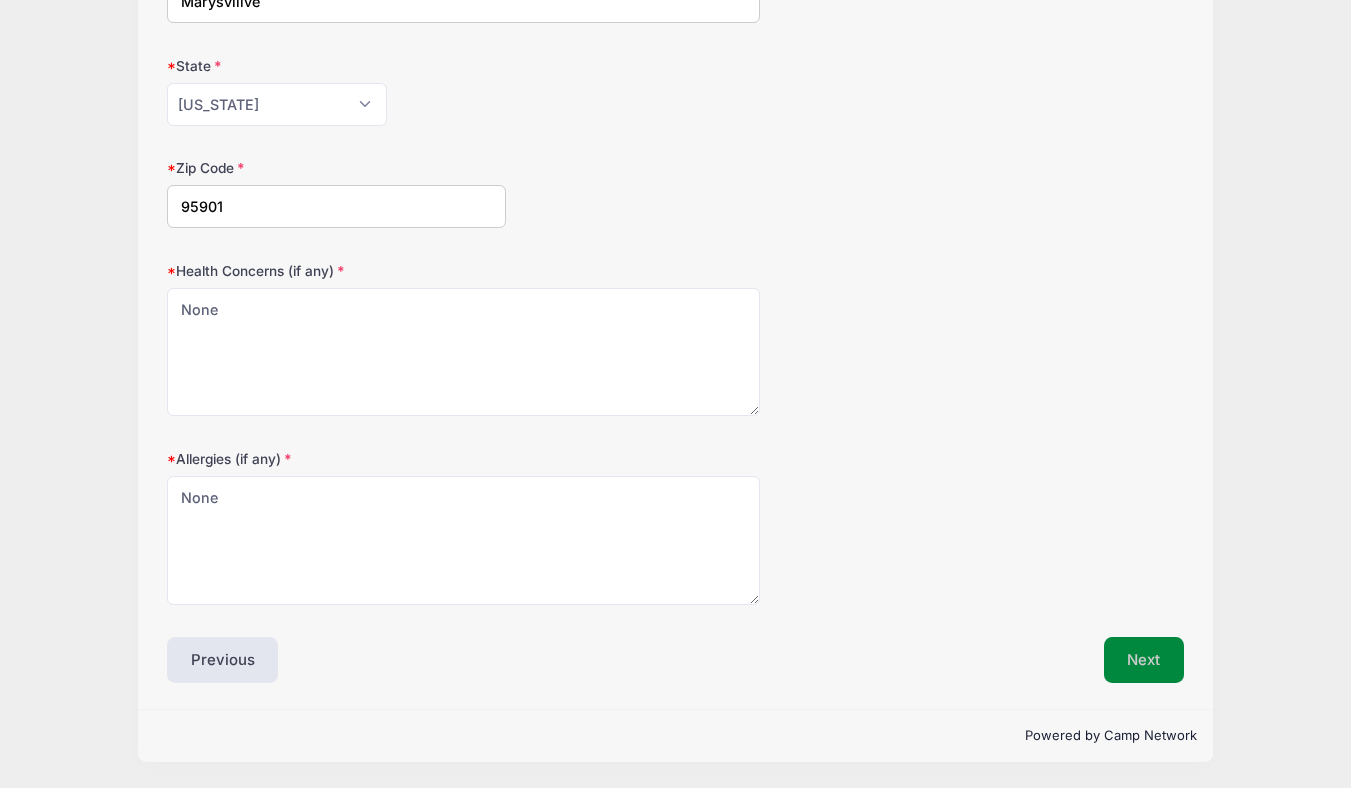 click on "Next" at bounding box center (1144, 660) 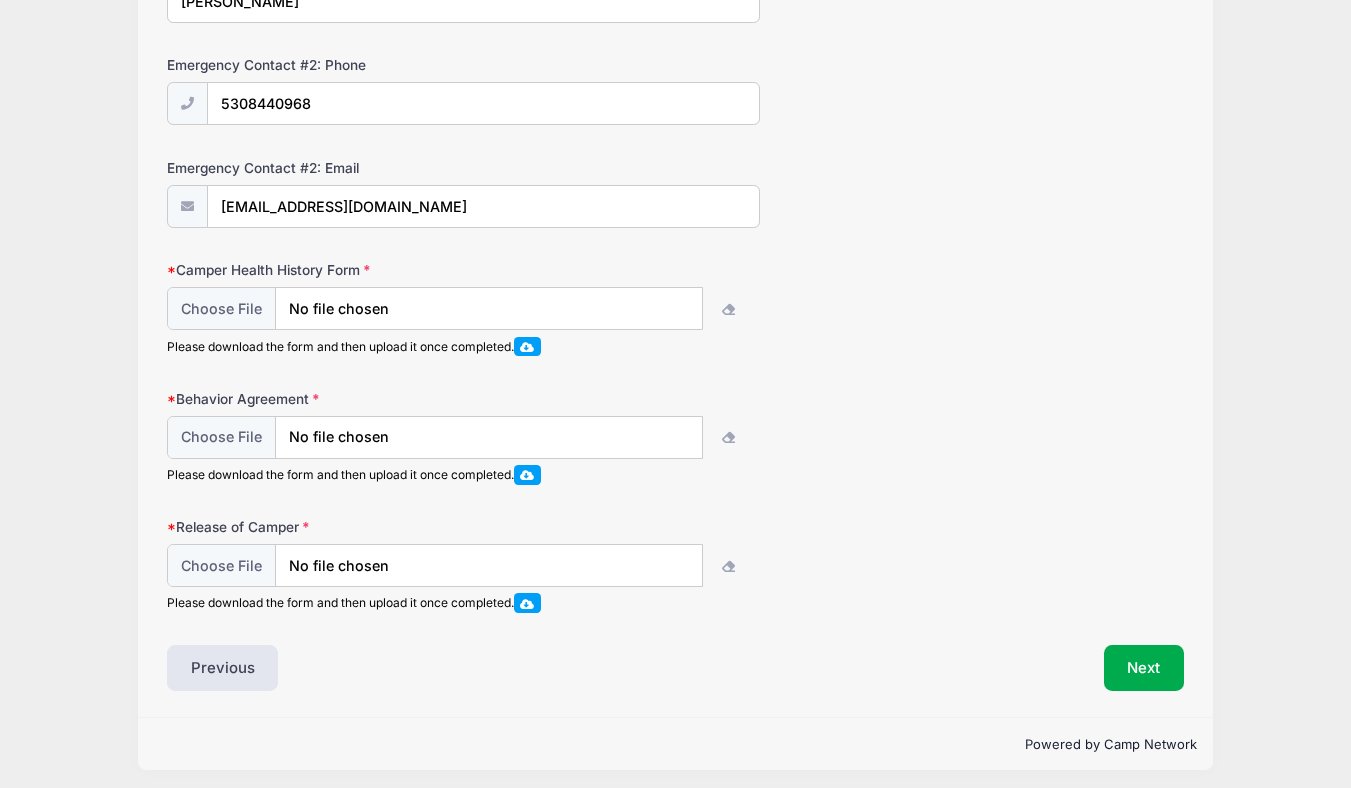 scroll, scrollTop: 936, scrollLeft: 0, axis: vertical 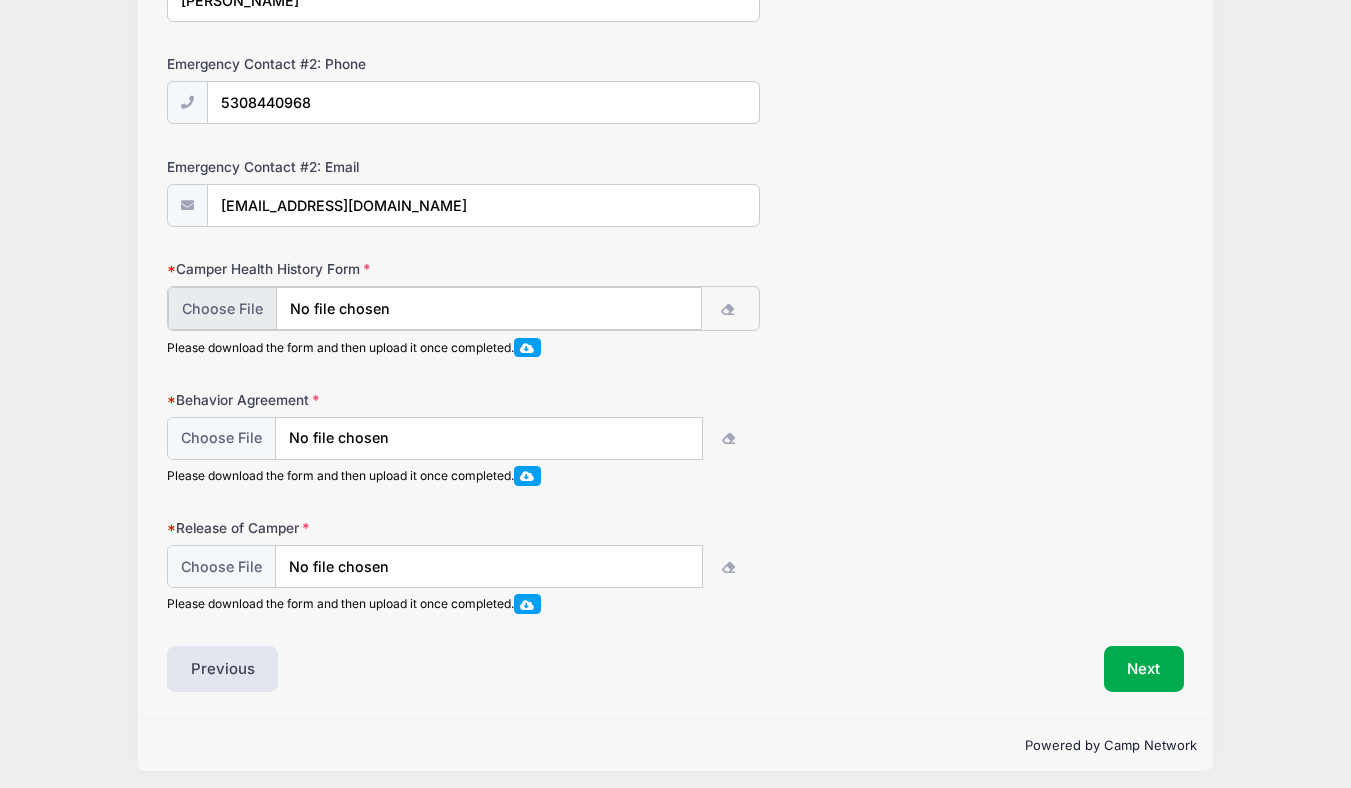 click at bounding box center (435, 308) 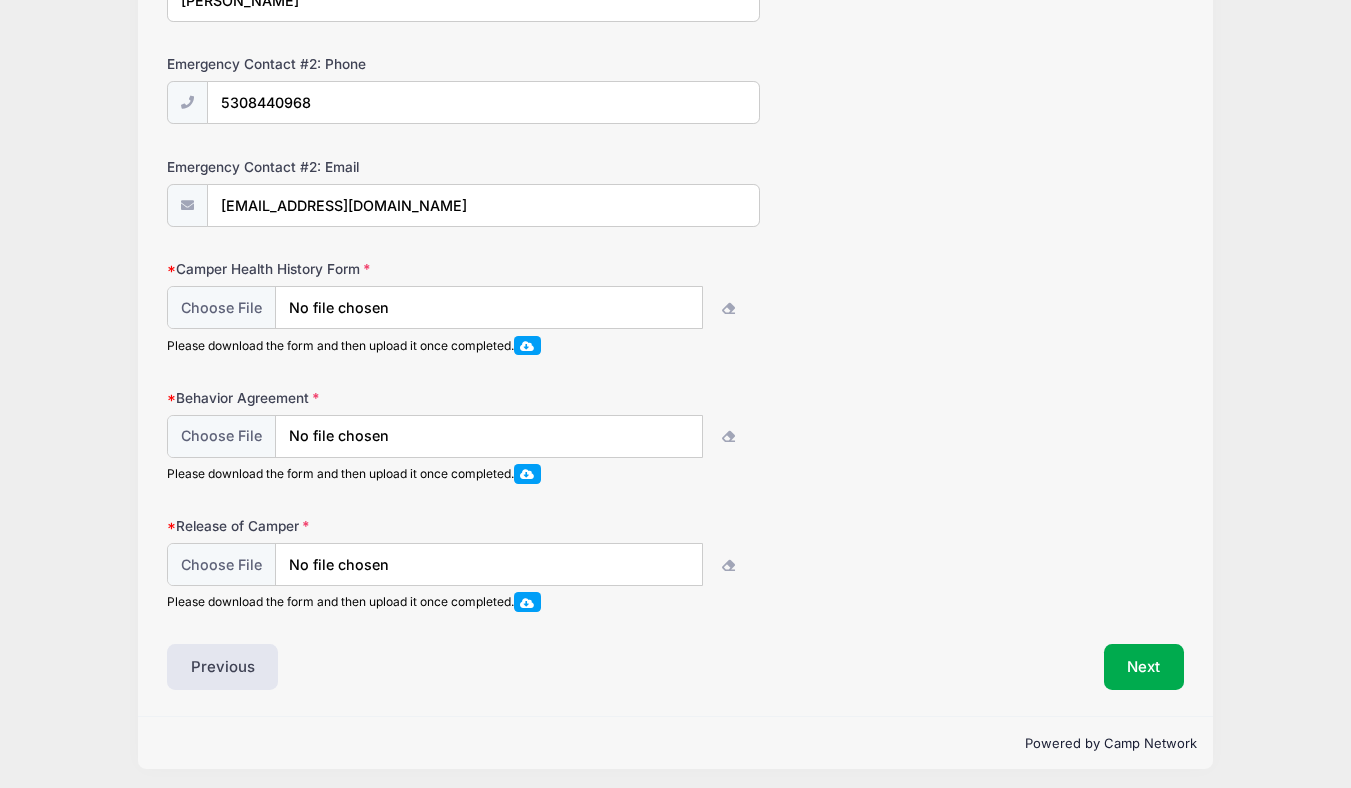 click on "Behavior Agreement
Please download the form and then upload it once completed." at bounding box center [675, 436] 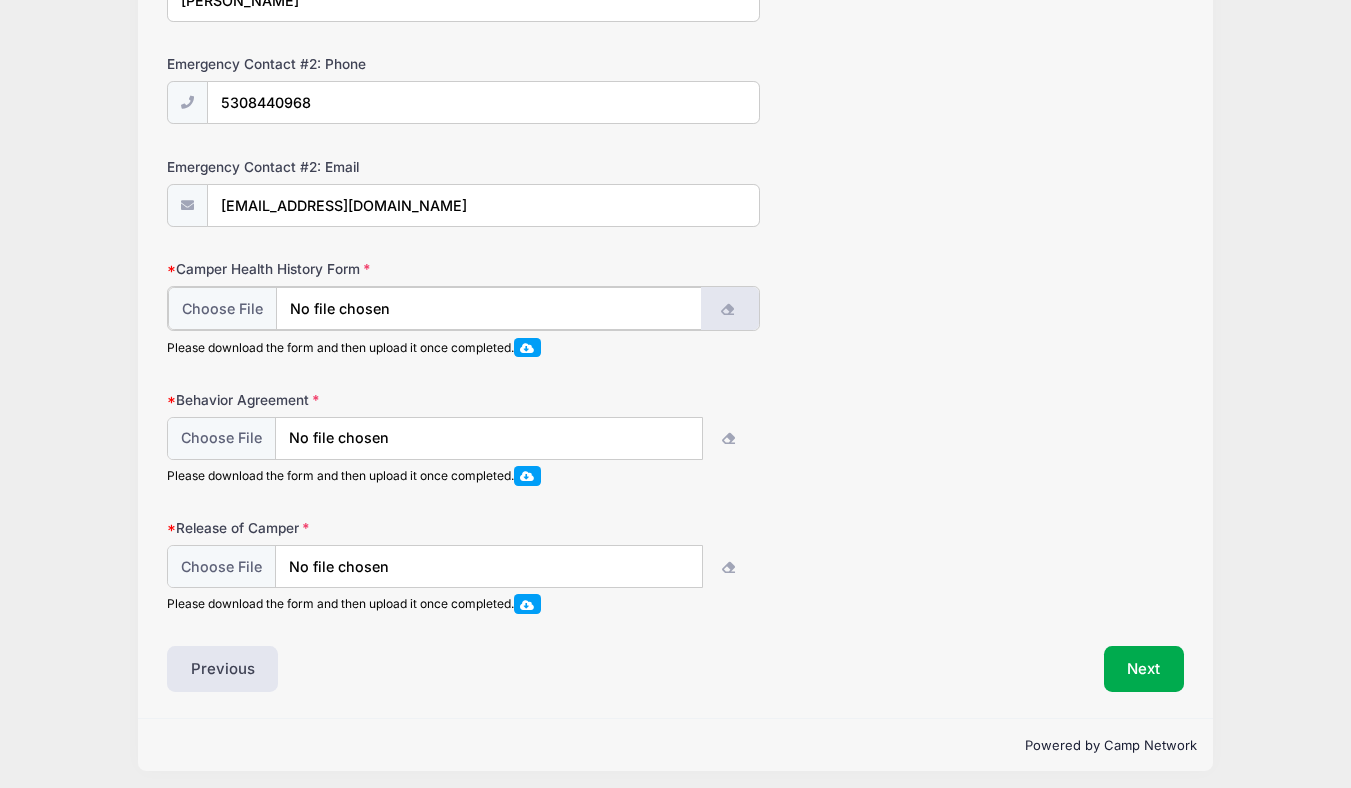 click at bounding box center (730, 308) 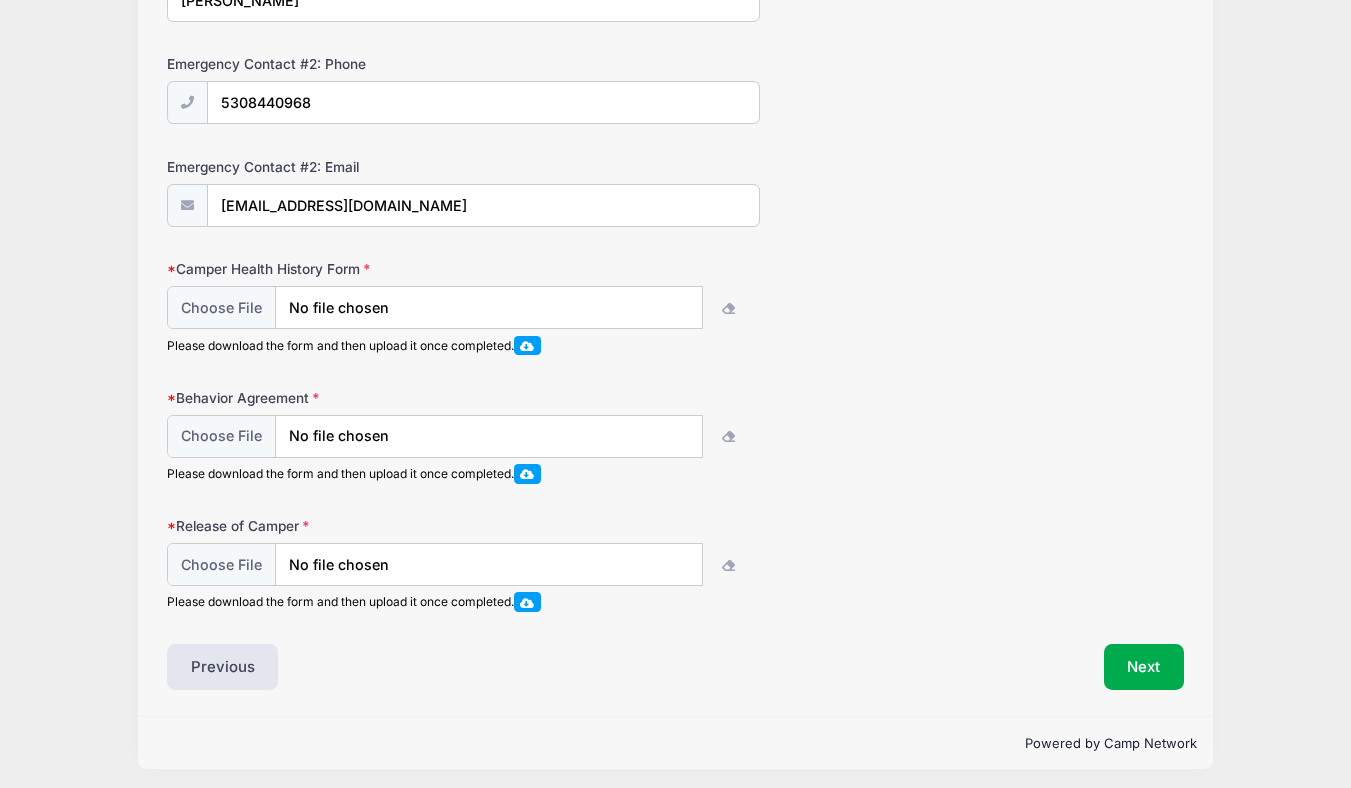click on "Parent/Guardian: Name
[PERSON_NAME]
Parent/Guardian: Phone
5304159060
Parent/Guardian: Email
[EMAIL_ADDRESS][DOMAIN_NAME]
Emergency Contact #1: Name" at bounding box center (675, -26) 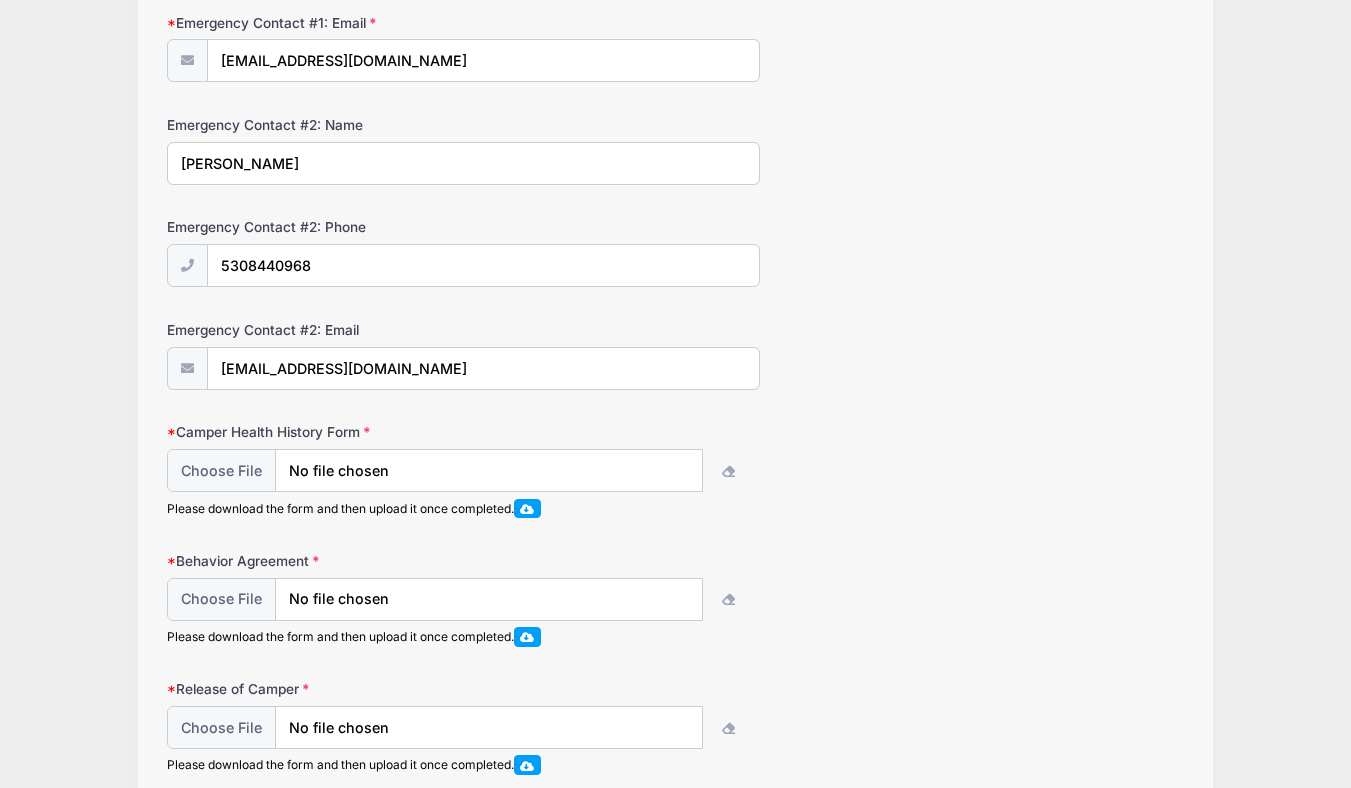 scroll, scrollTop: 943, scrollLeft: 0, axis: vertical 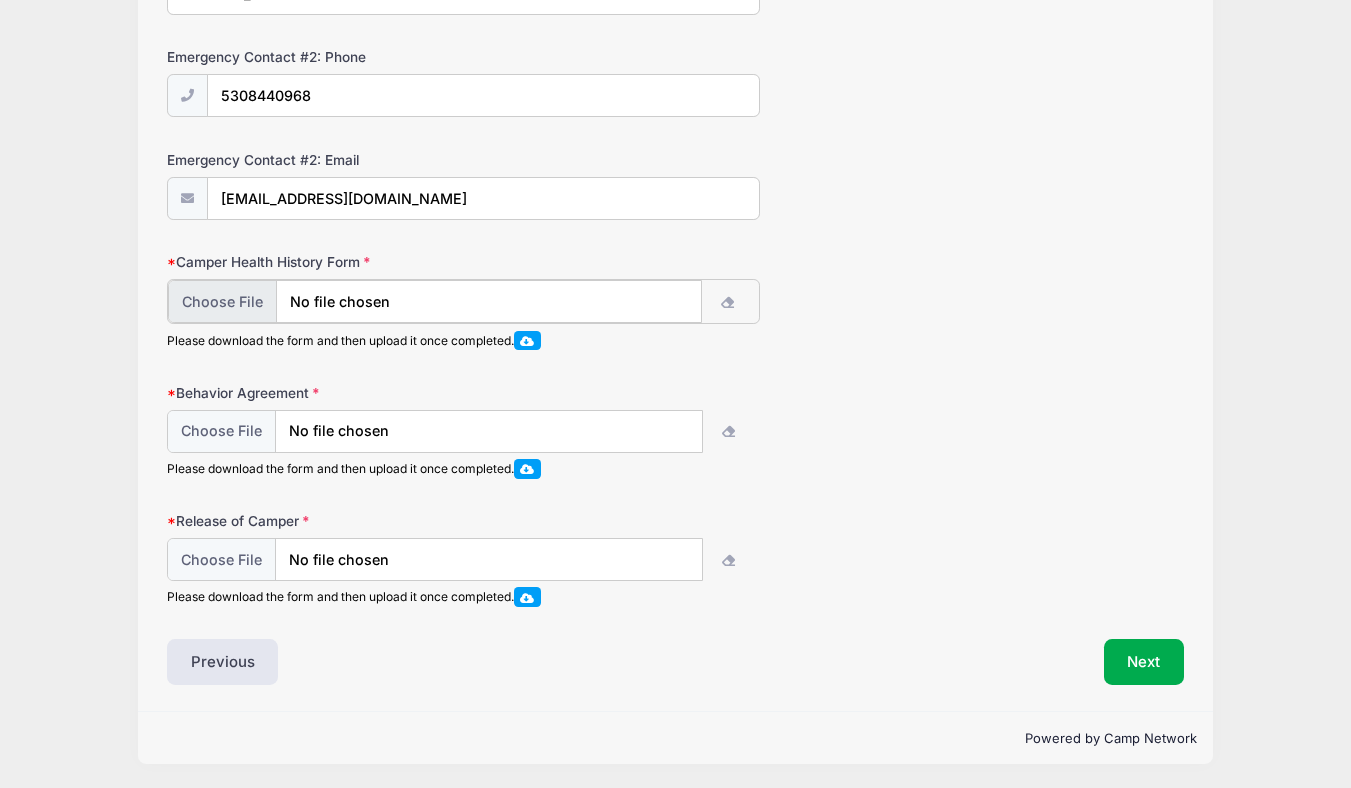 click at bounding box center (435, 301) 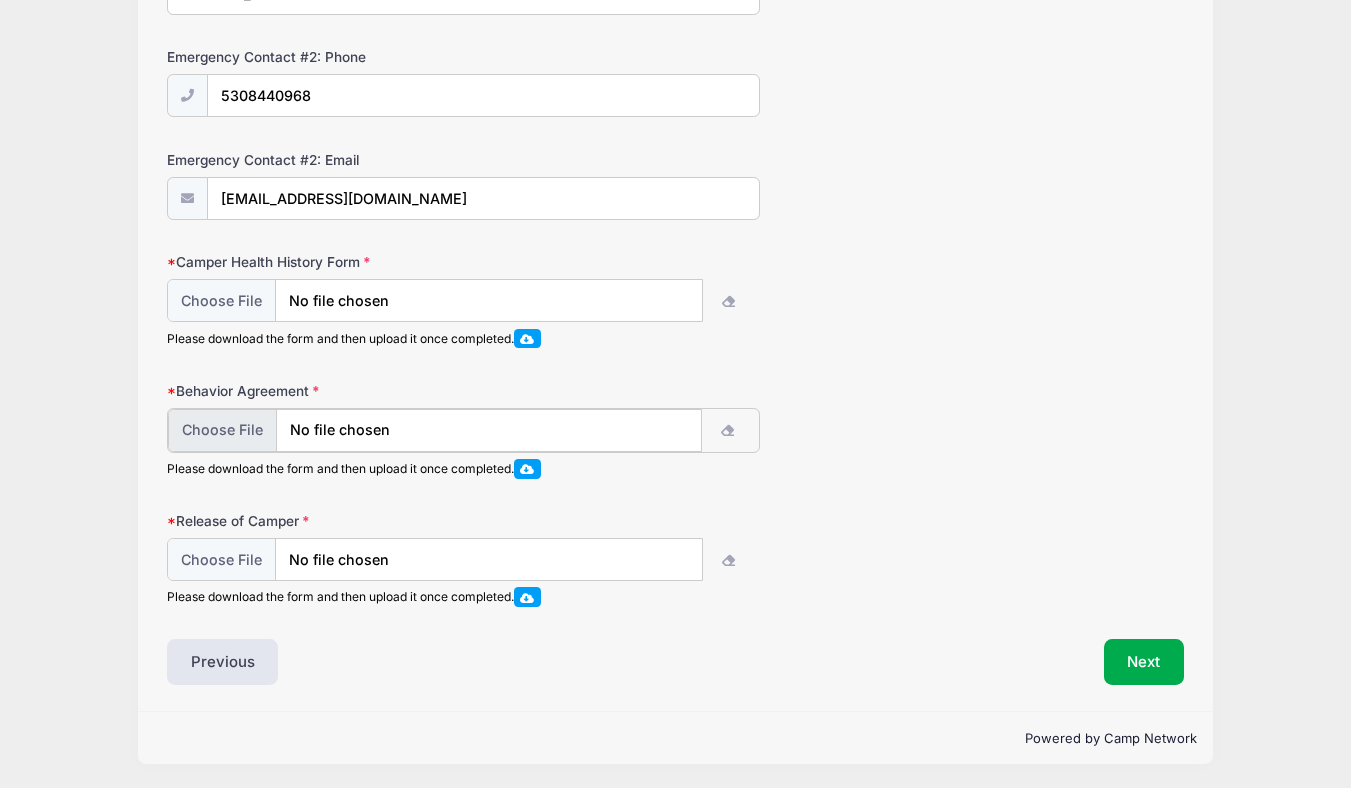 click at bounding box center [435, 430] 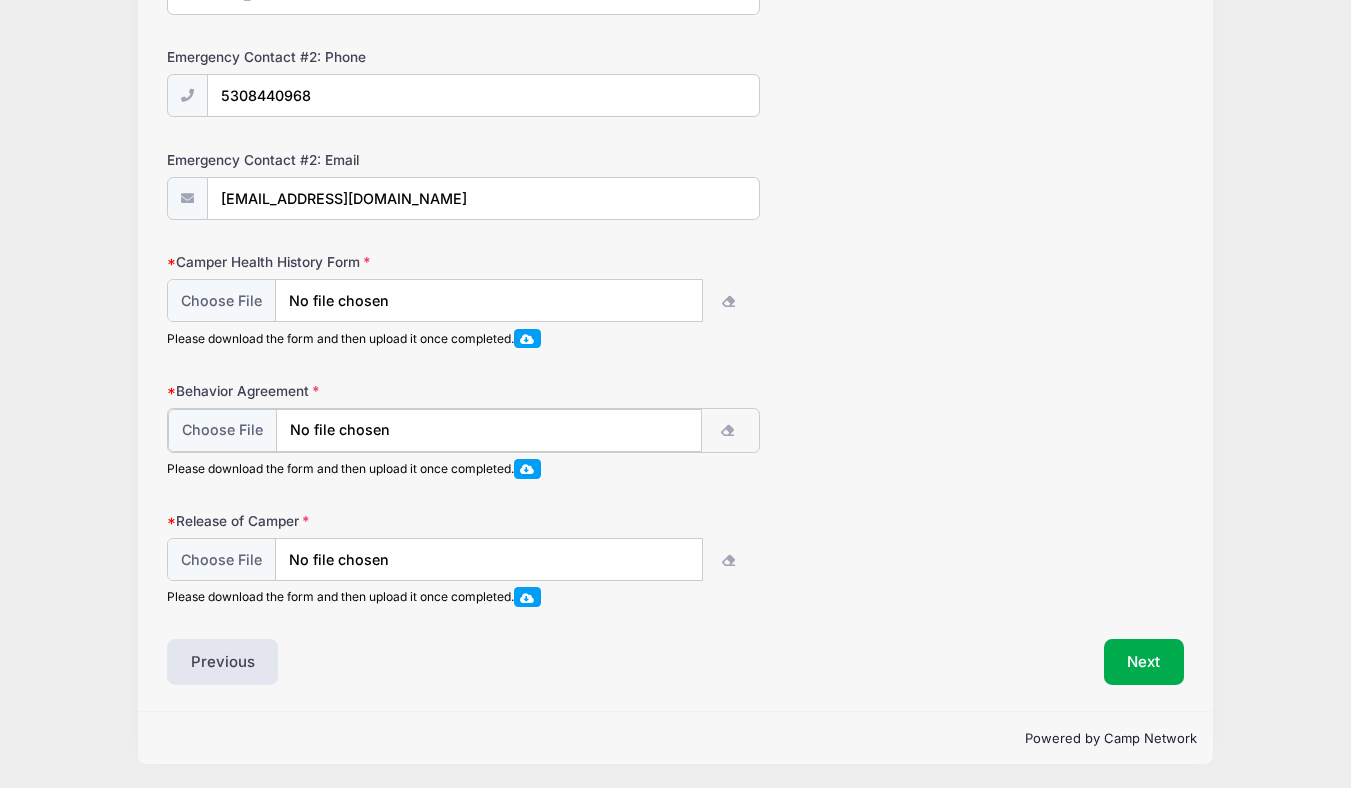 type on "C:\fakepath\Behavior Agreement Ivy 2025.pdf" 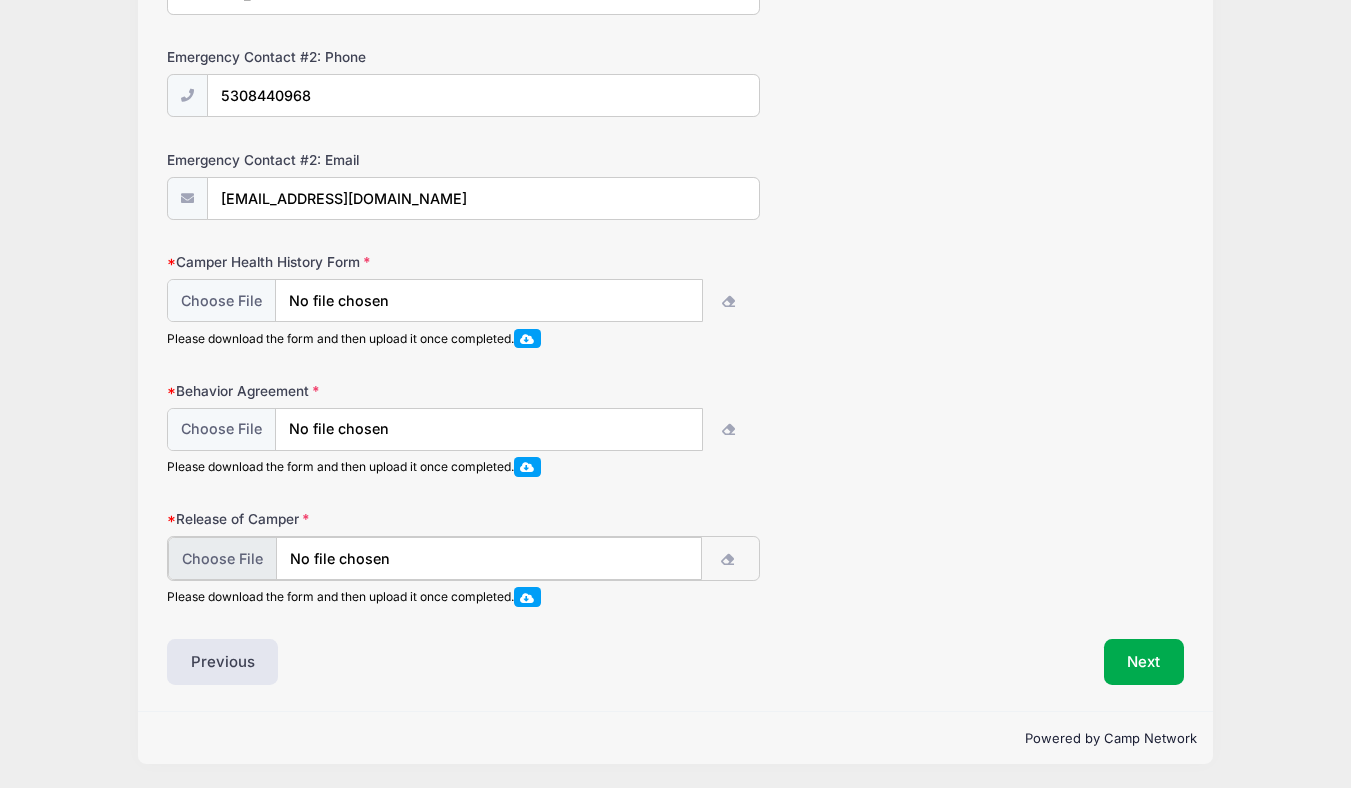 click at bounding box center (435, 558) 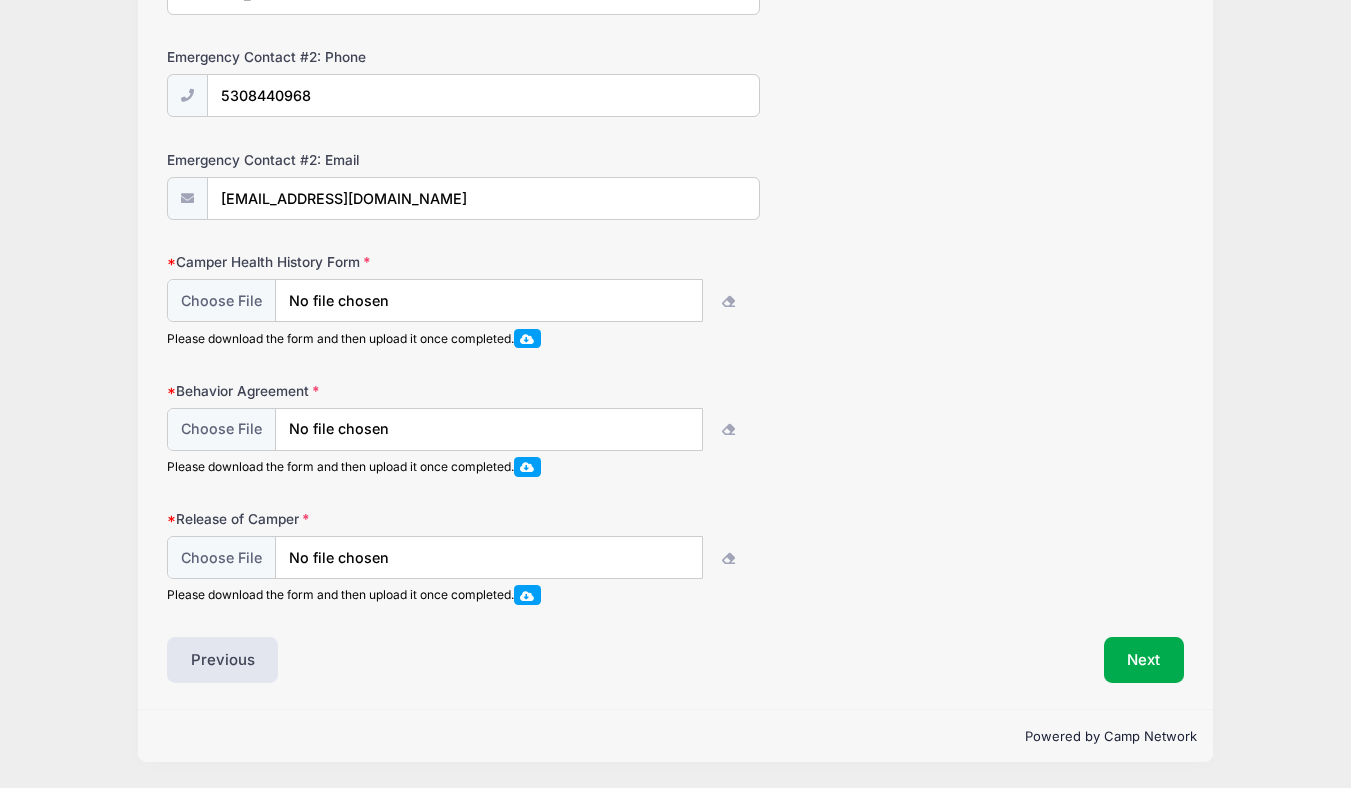 click on "Release of Camper
Please download the form and then upload it once completed." at bounding box center [675, 557] 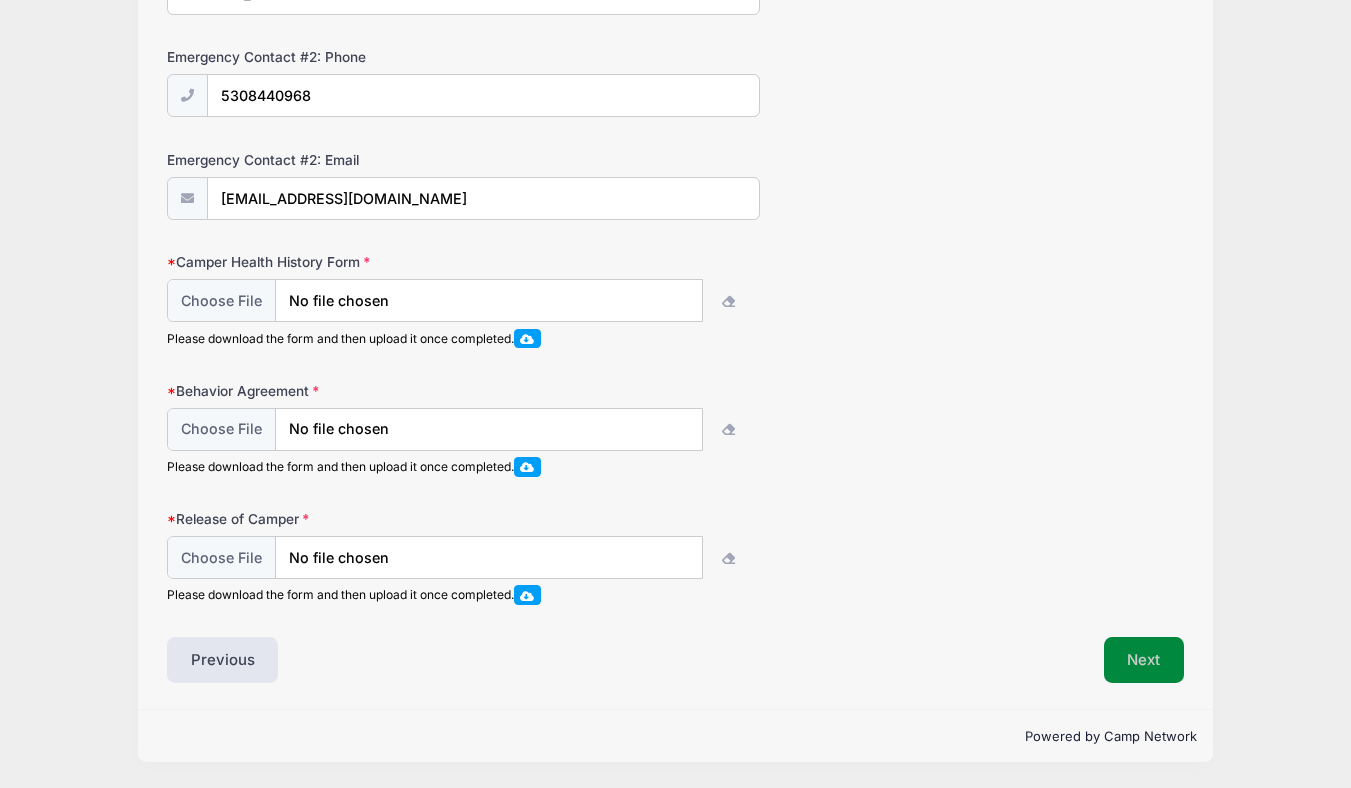 click on "Next" at bounding box center (1144, 660) 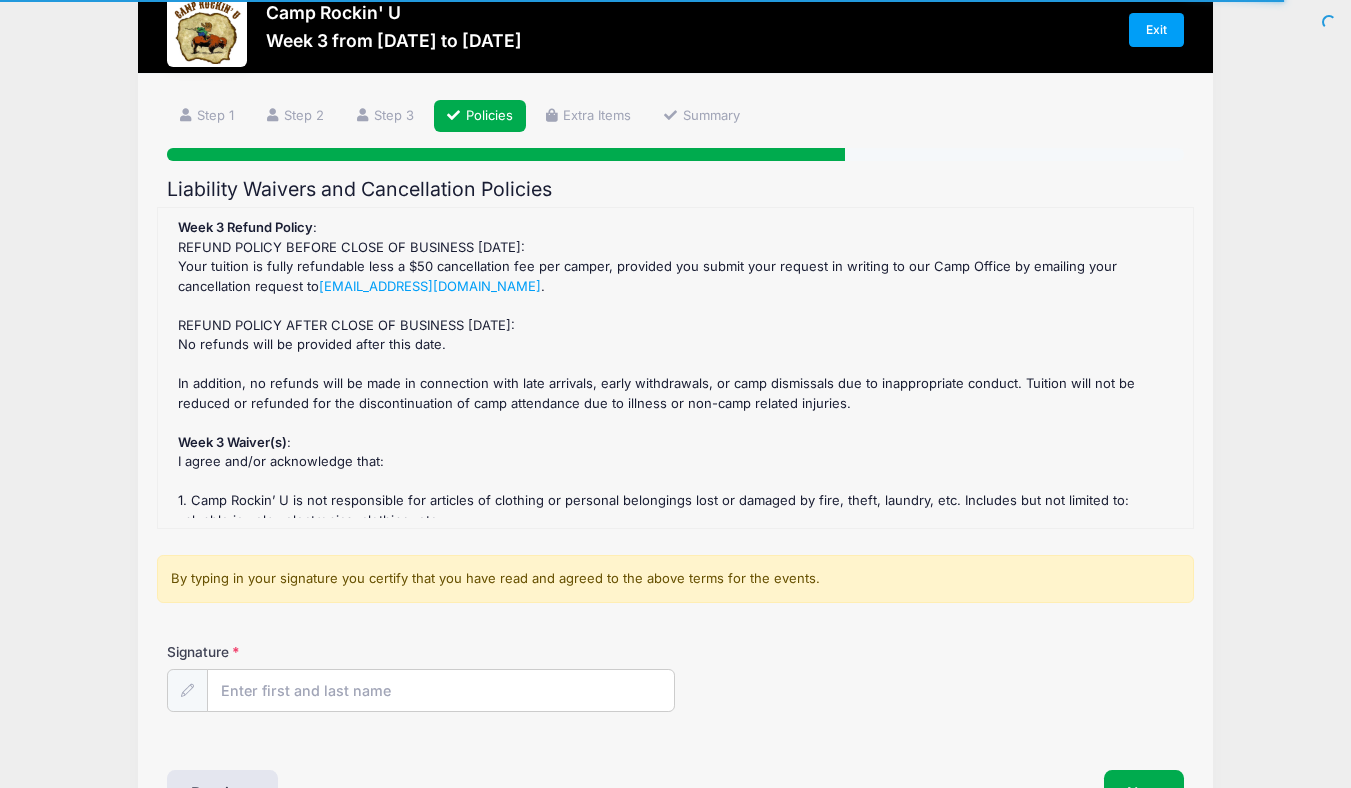 scroll, scrollTop: 0, scrollLeft: 0, axis: both 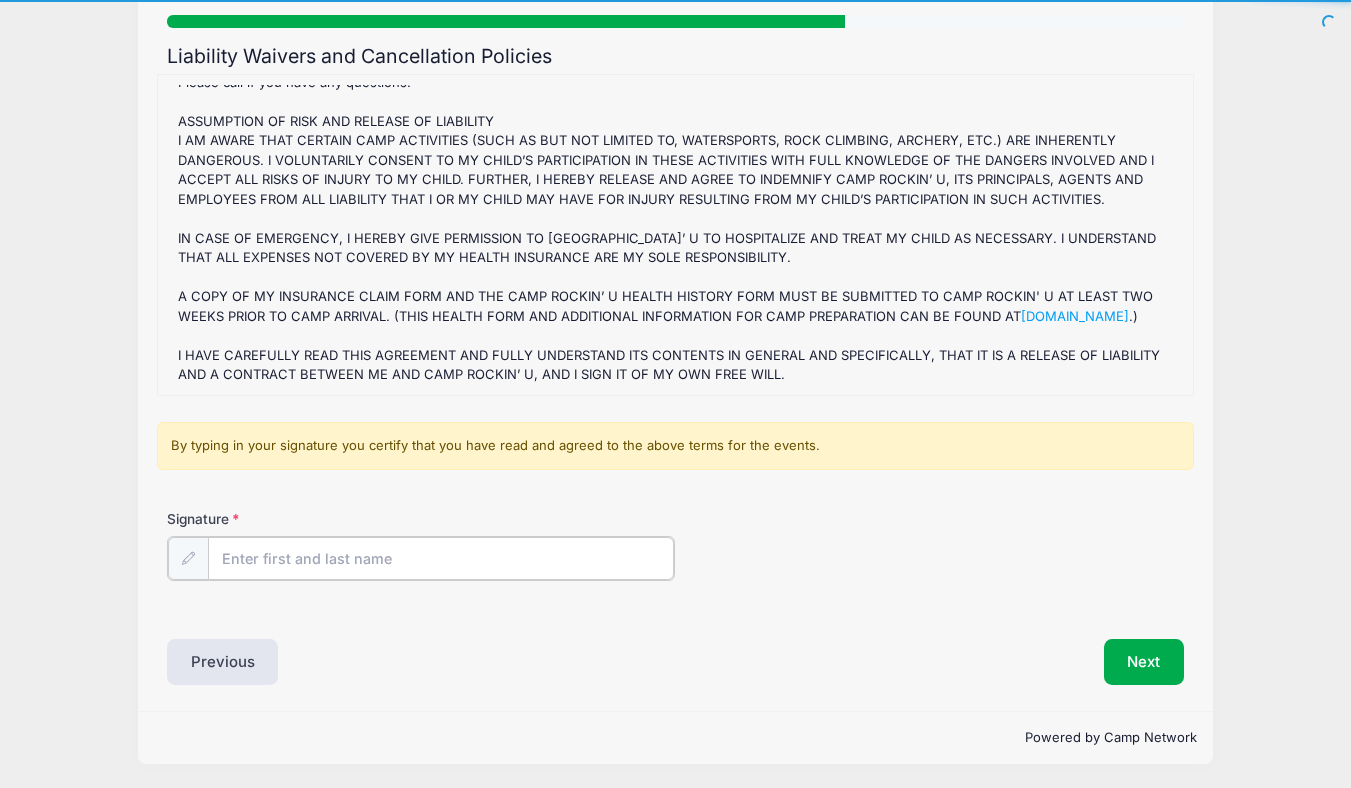 click on "Signature" at bounding box center (441, 558) 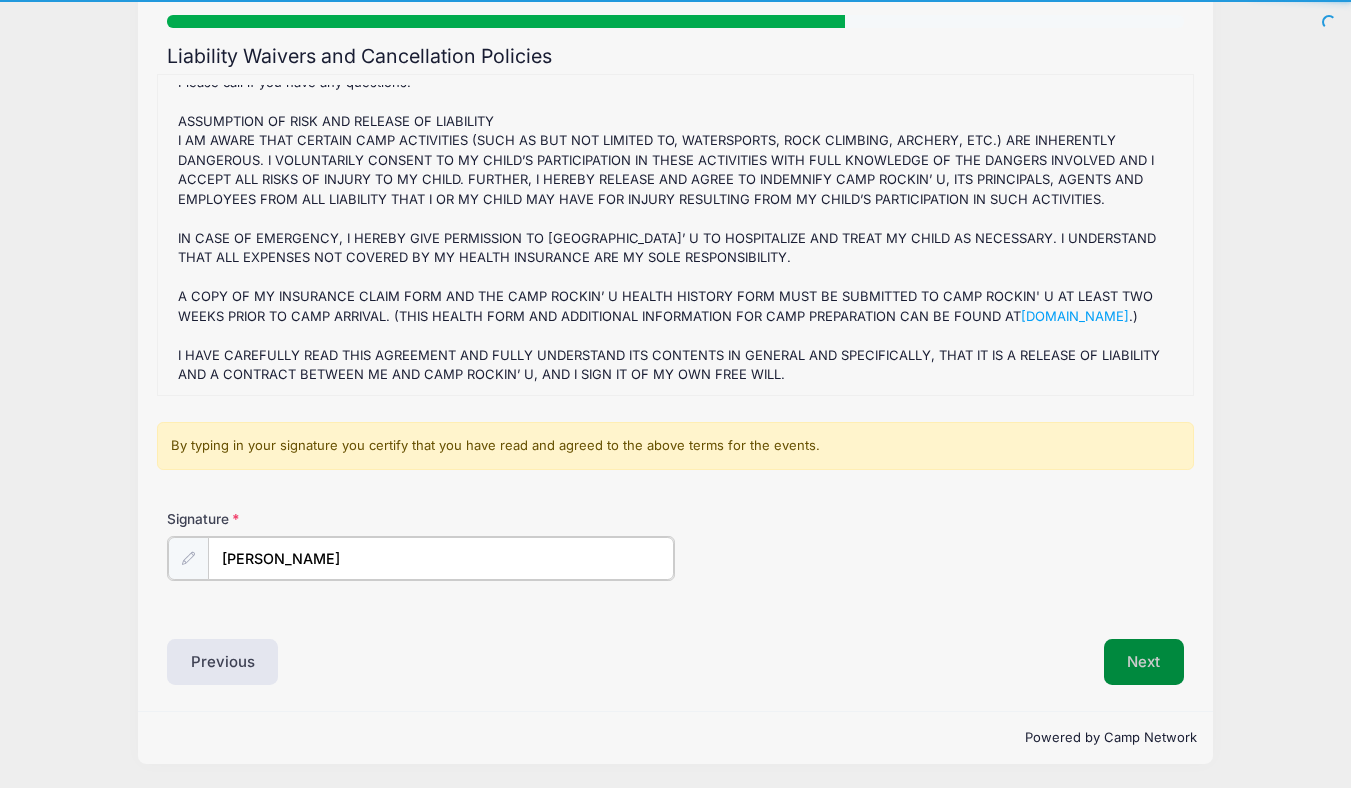 type on "[PERSON_NAME]" 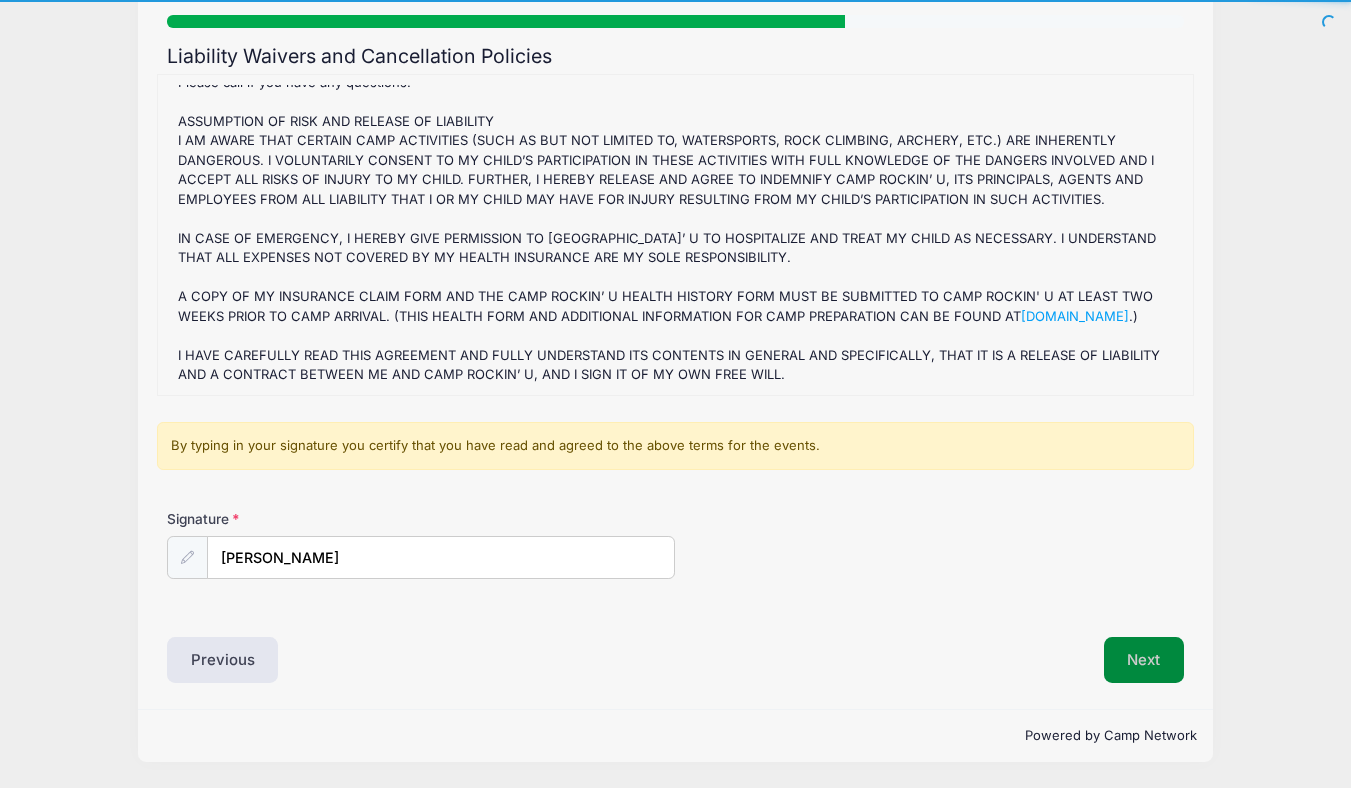 click on "Next" at bounding box center [1144, 660] 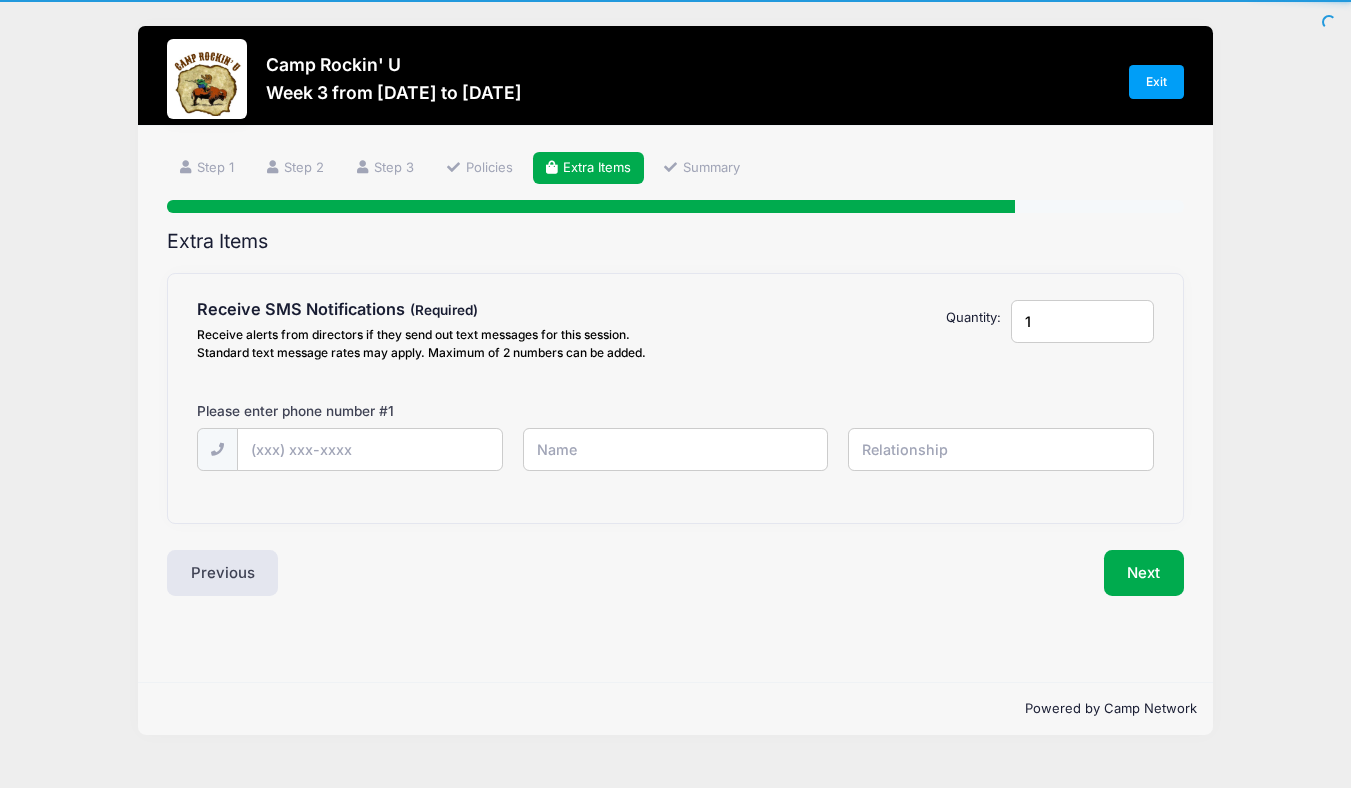 scroll, scrollTop: 0, scrollLeft: 0, axis: both 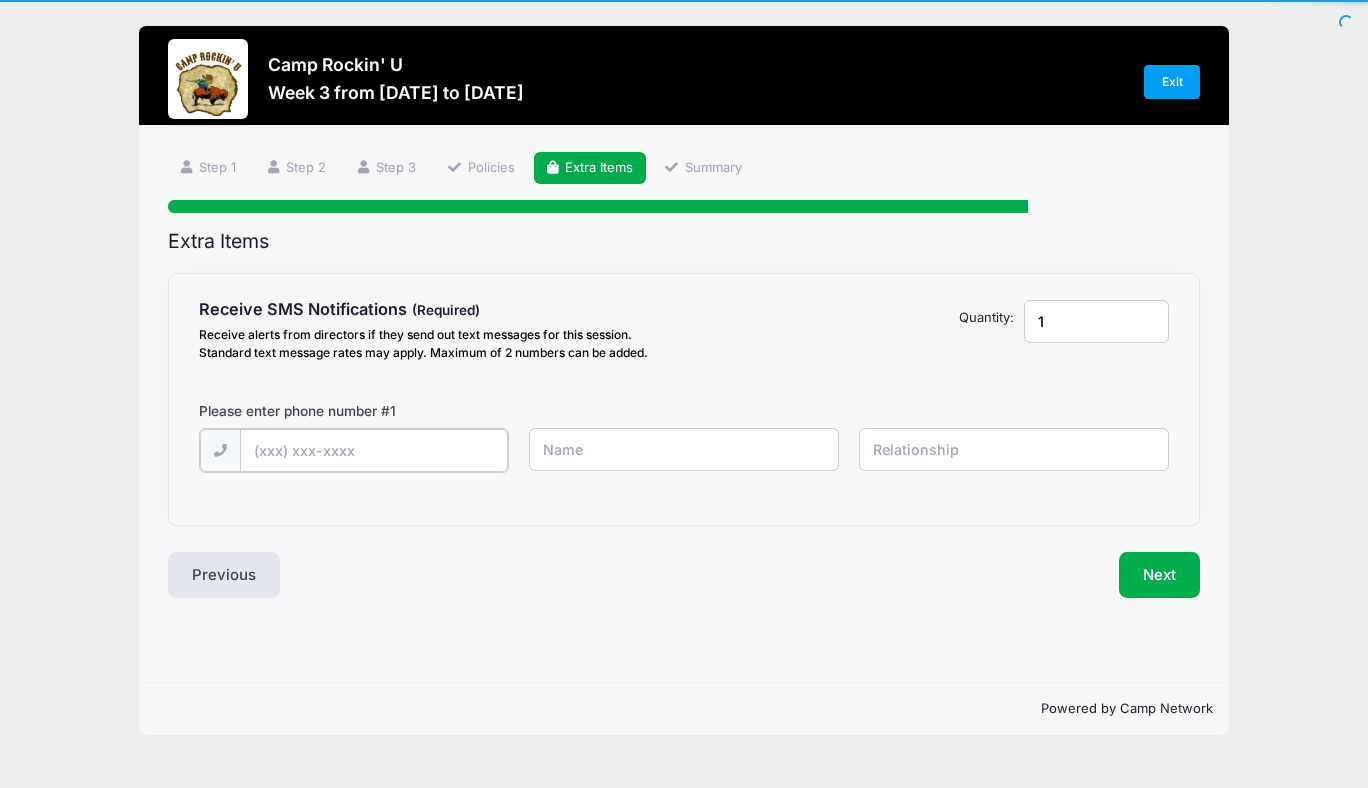 click at bounding box center [0, 0] 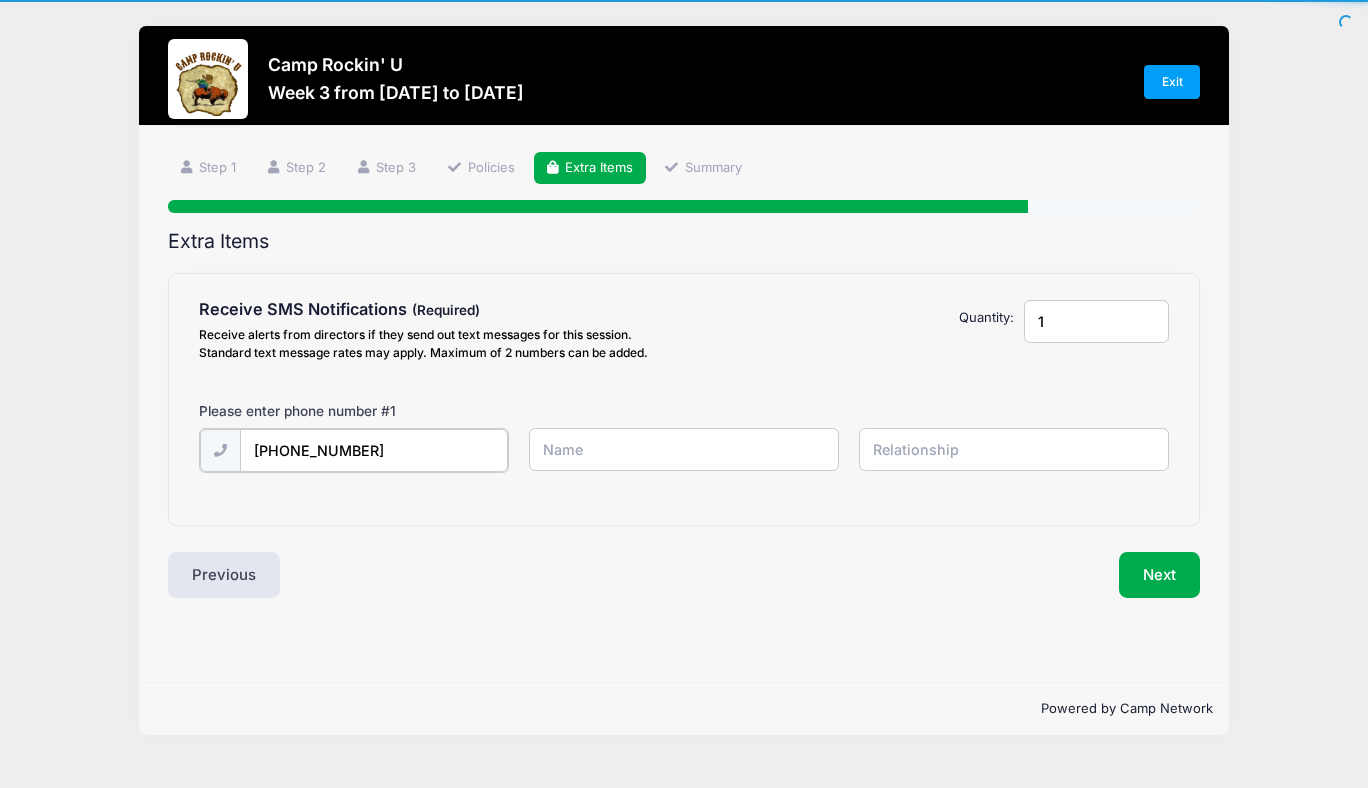 type on "[PHONE_NUMBER]" 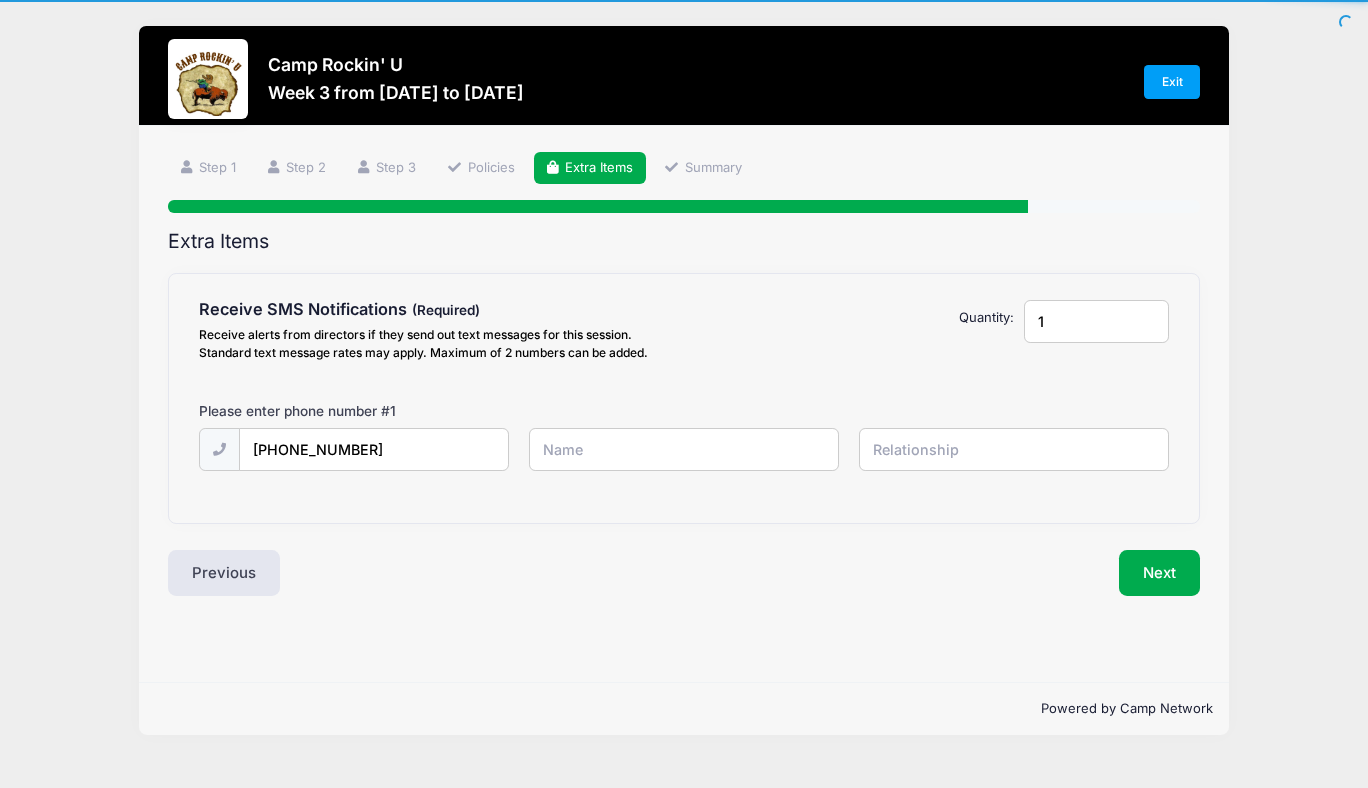click at bounding box center [0, 0] 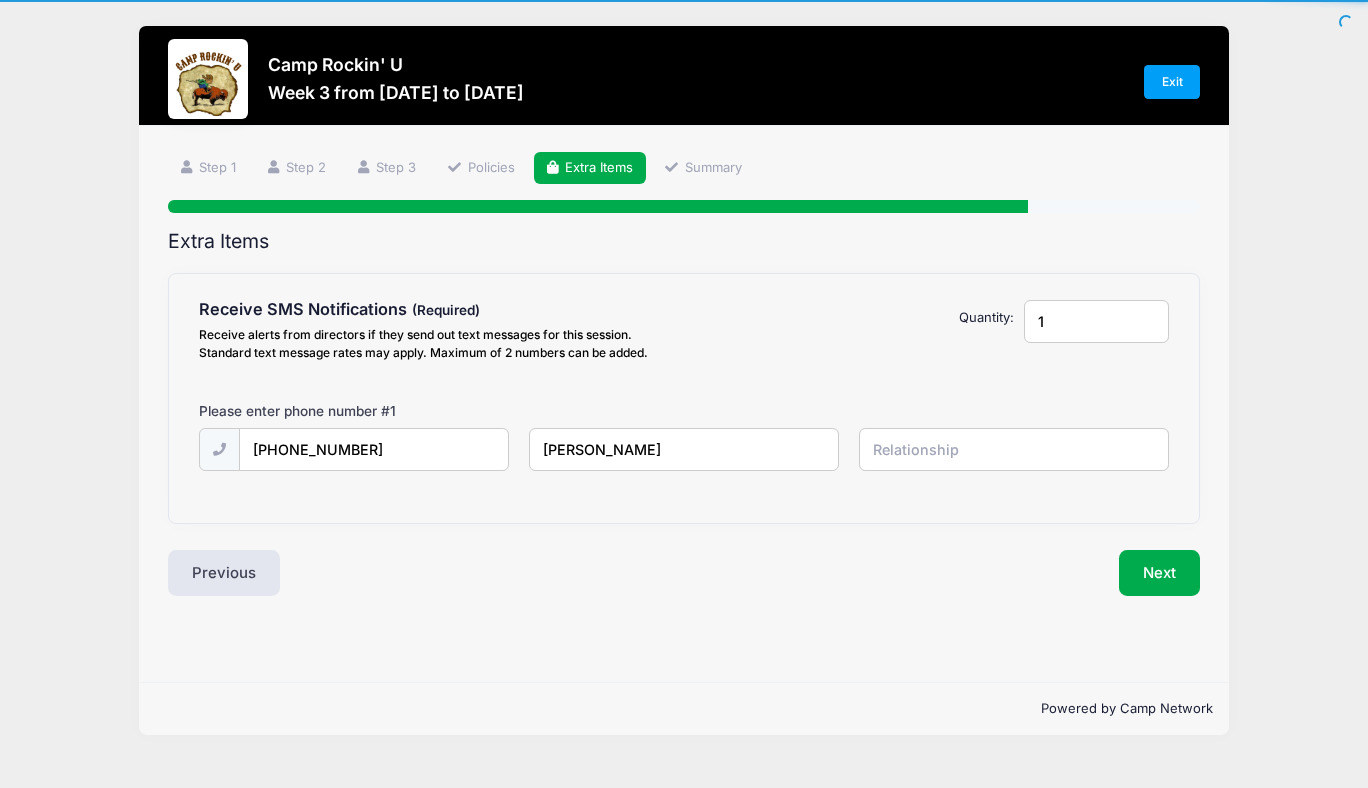 type on "[PERSON_NAME]" 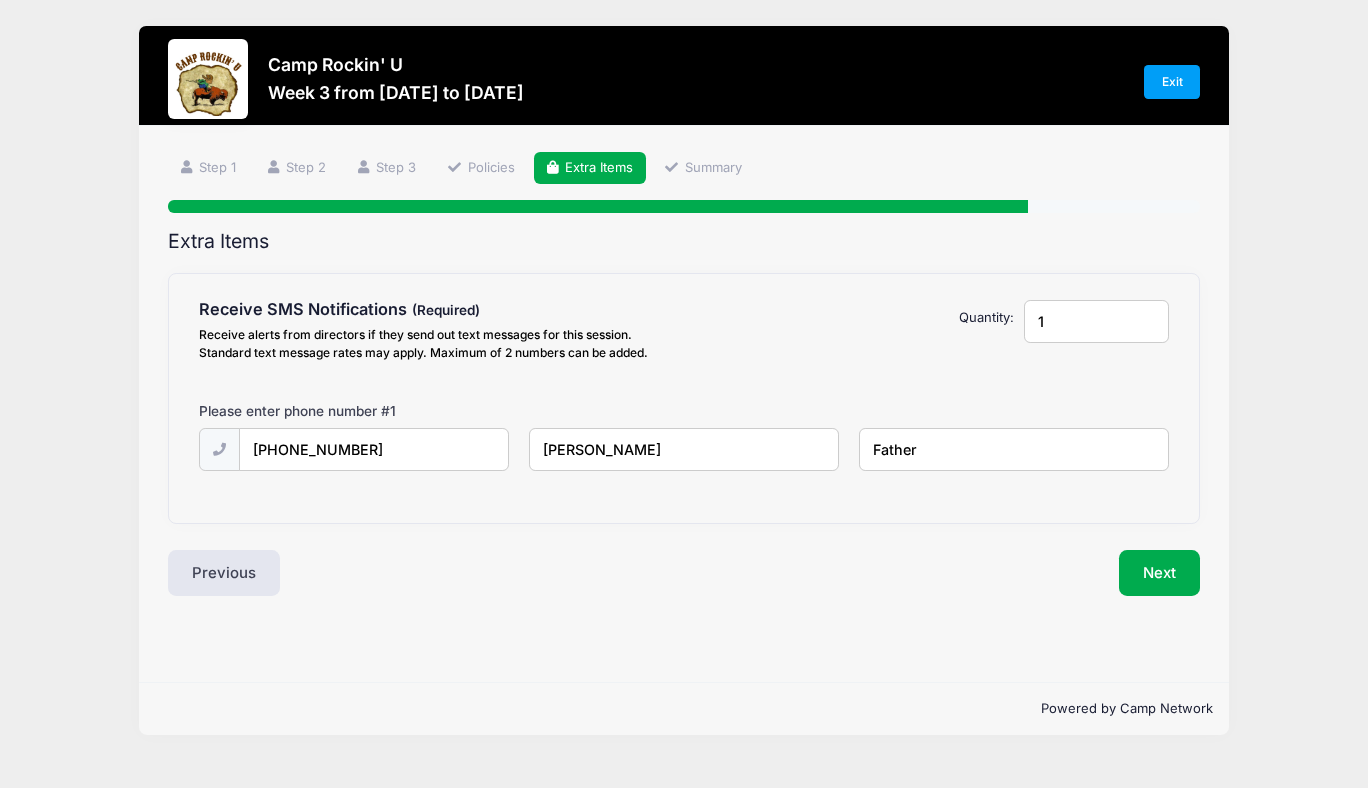 type on "Father" 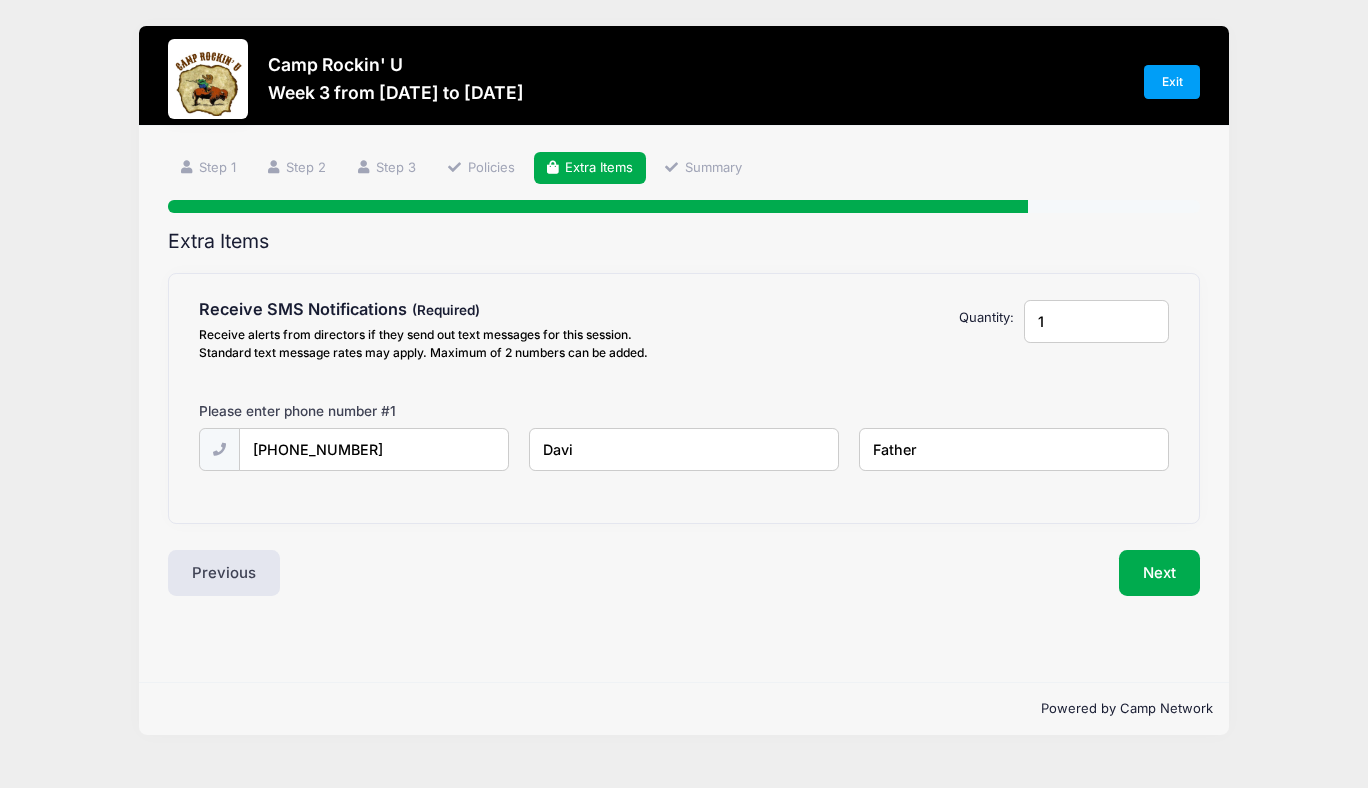 type on "[PERSON_NAME]" 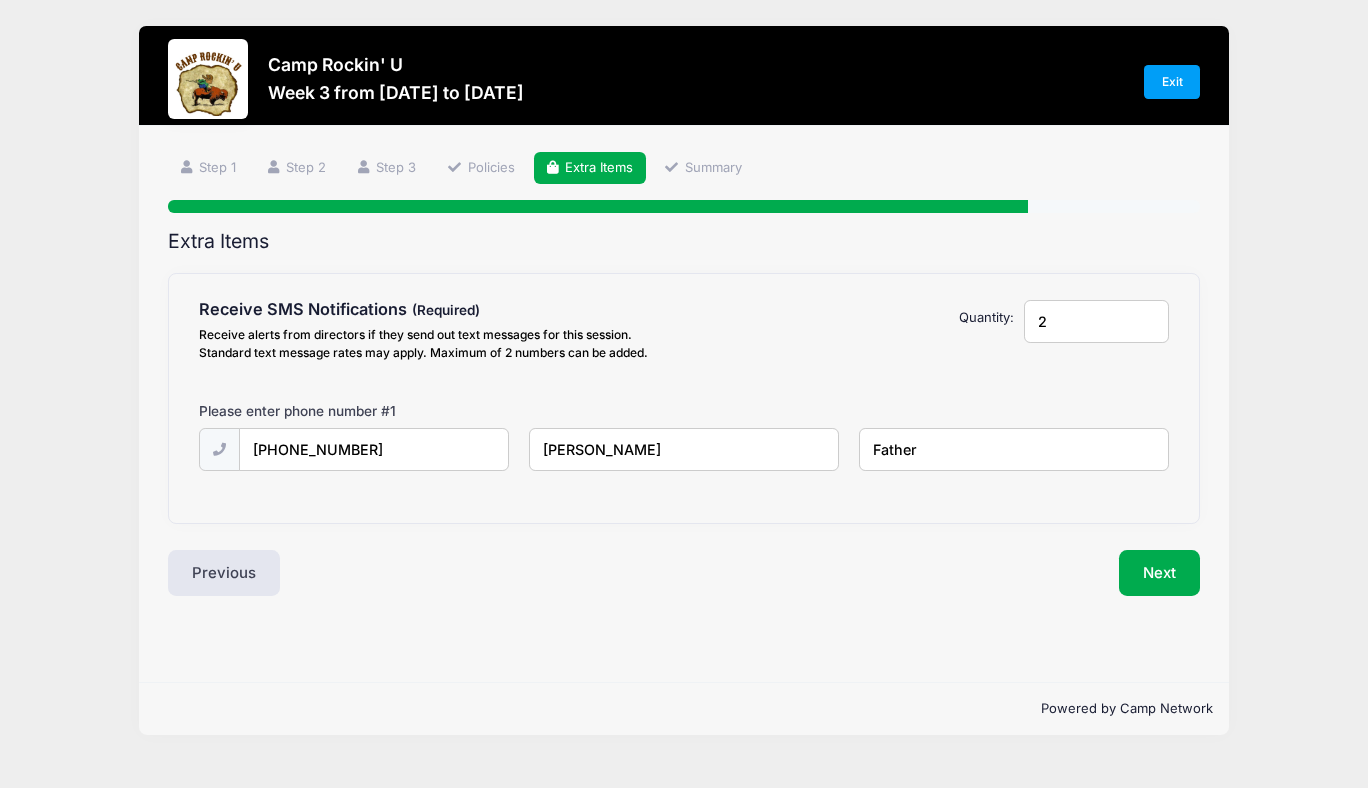type on "2" 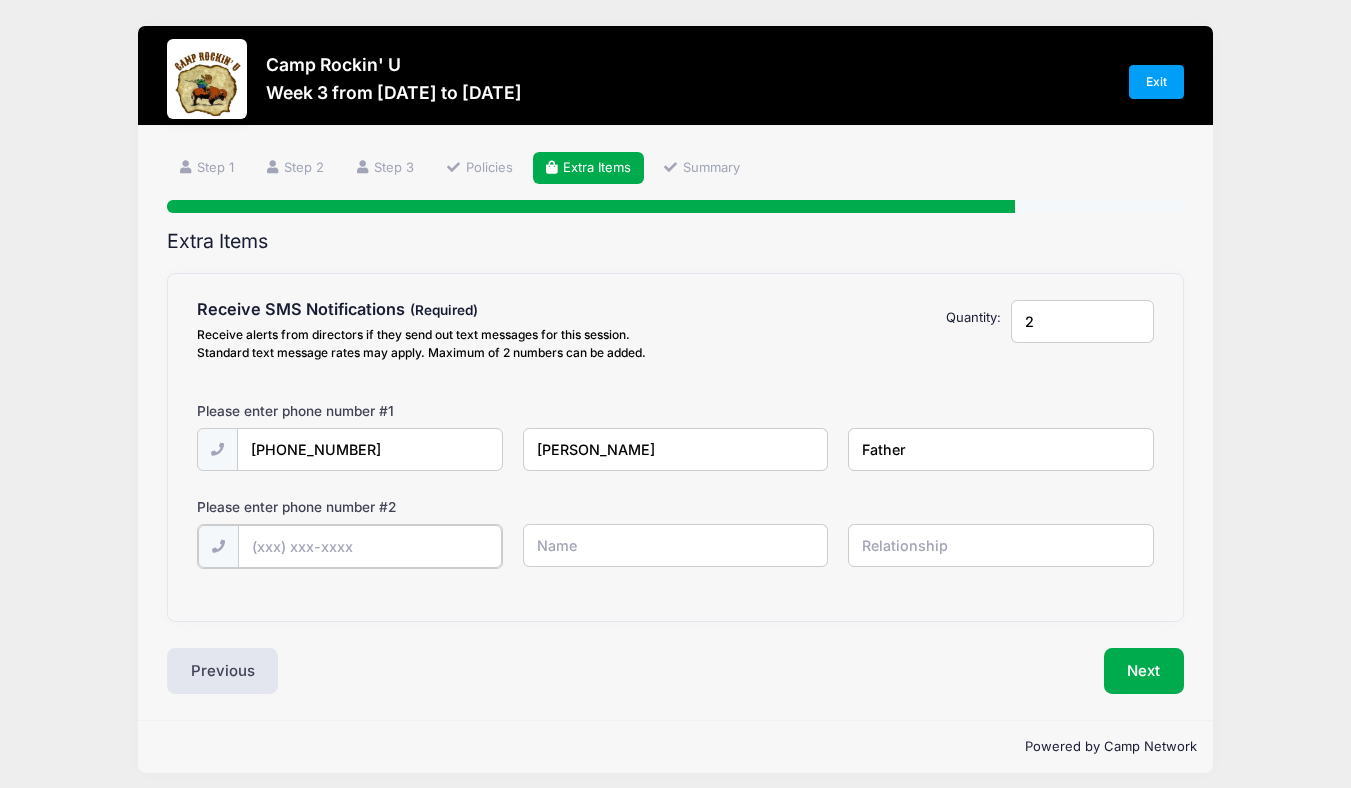 click at bounding box center [0, 0] 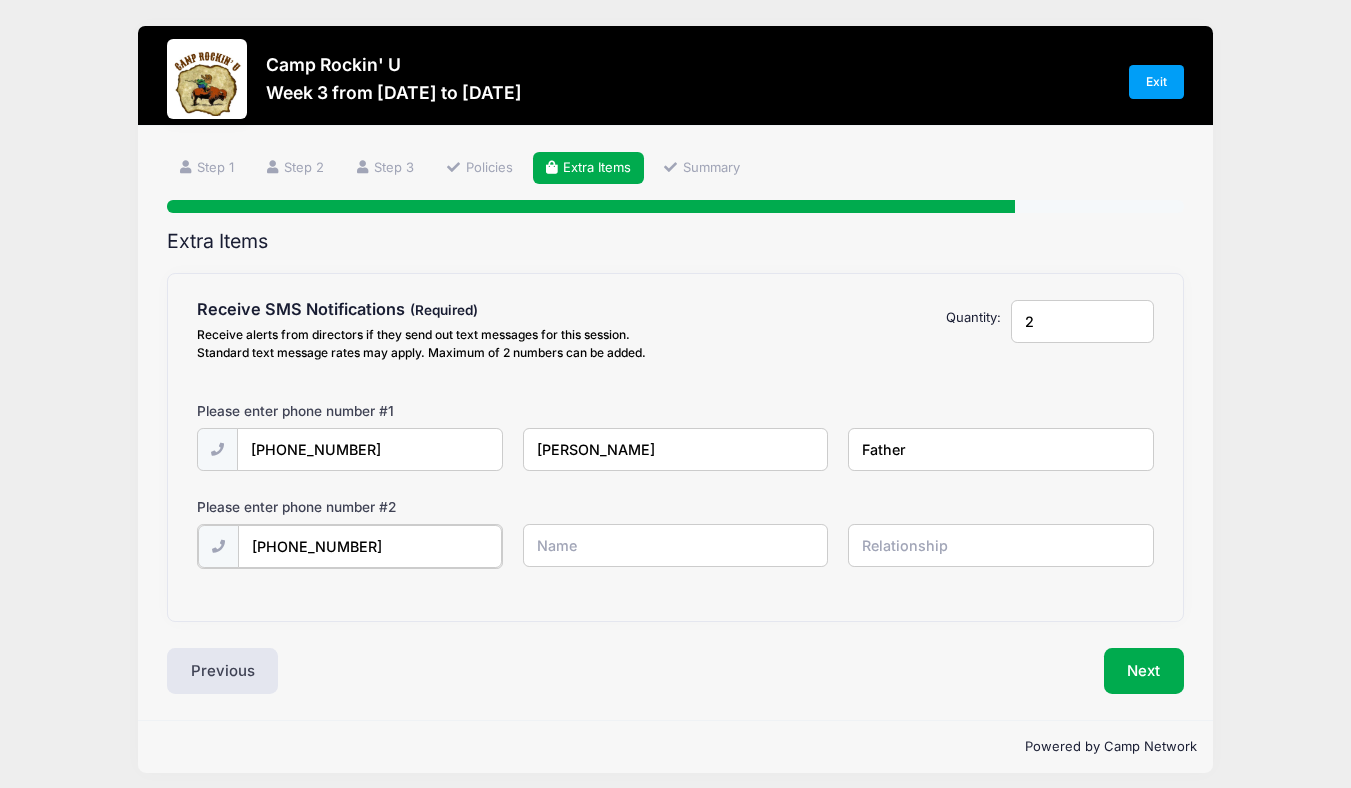 type on "[PHONE_NUMBER]" 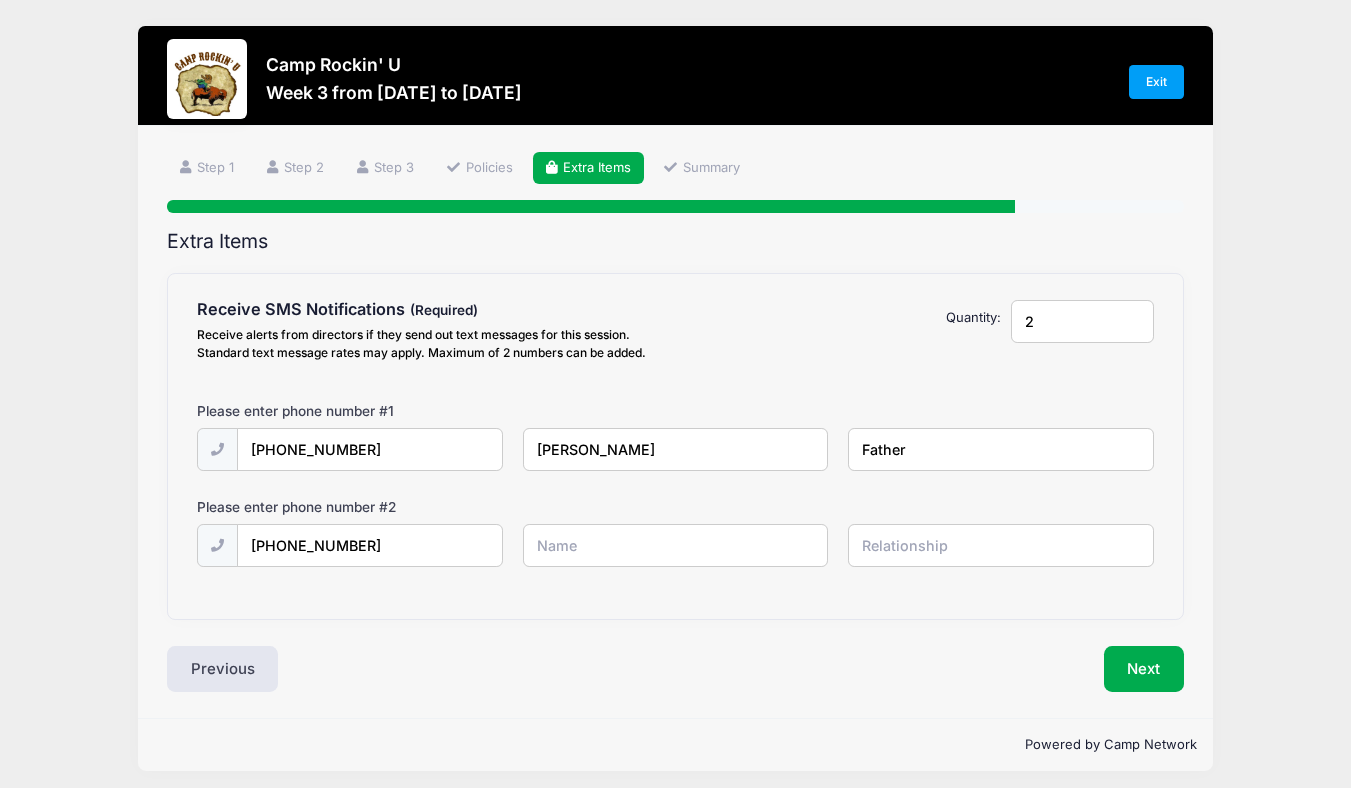 click at bounding box center [0, 0] 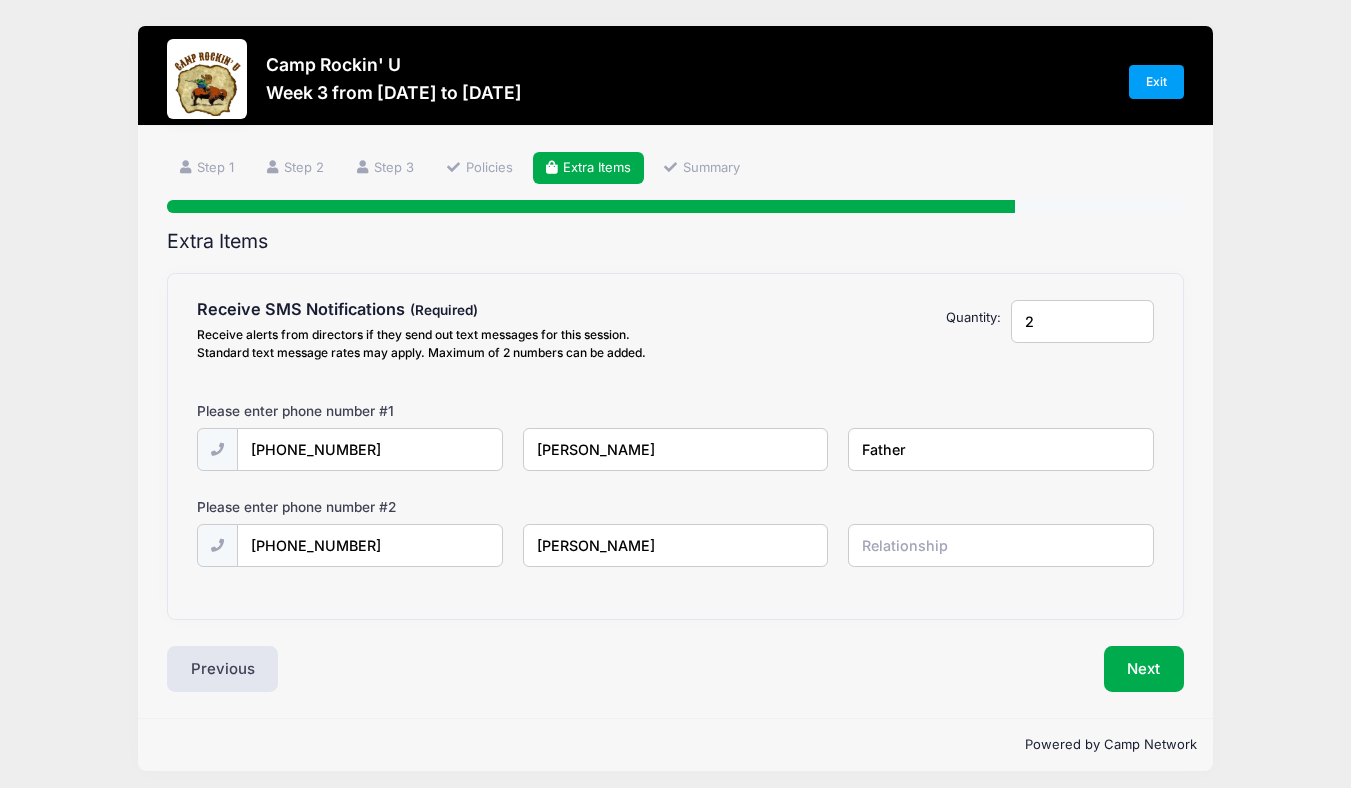 type on "[PERSON_NAME]" 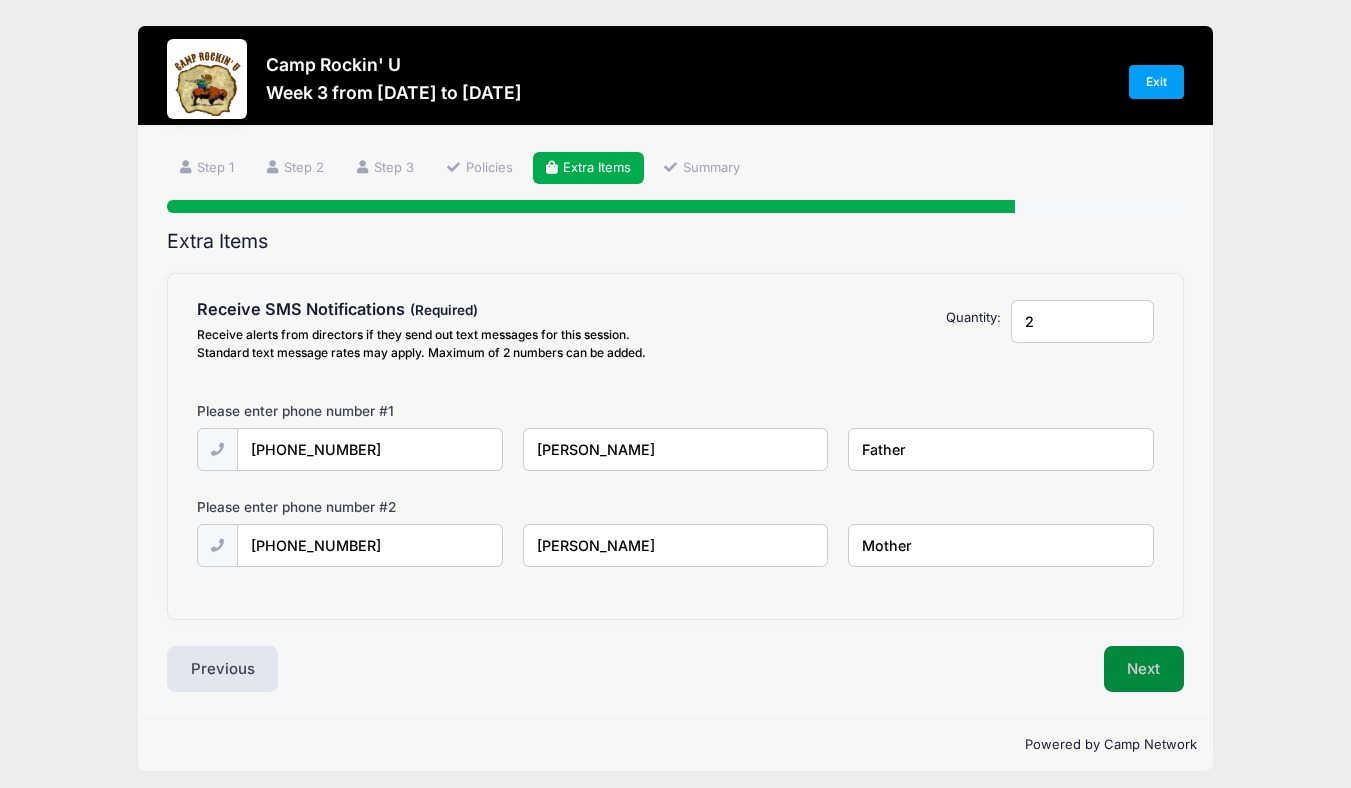 type on "Mother" 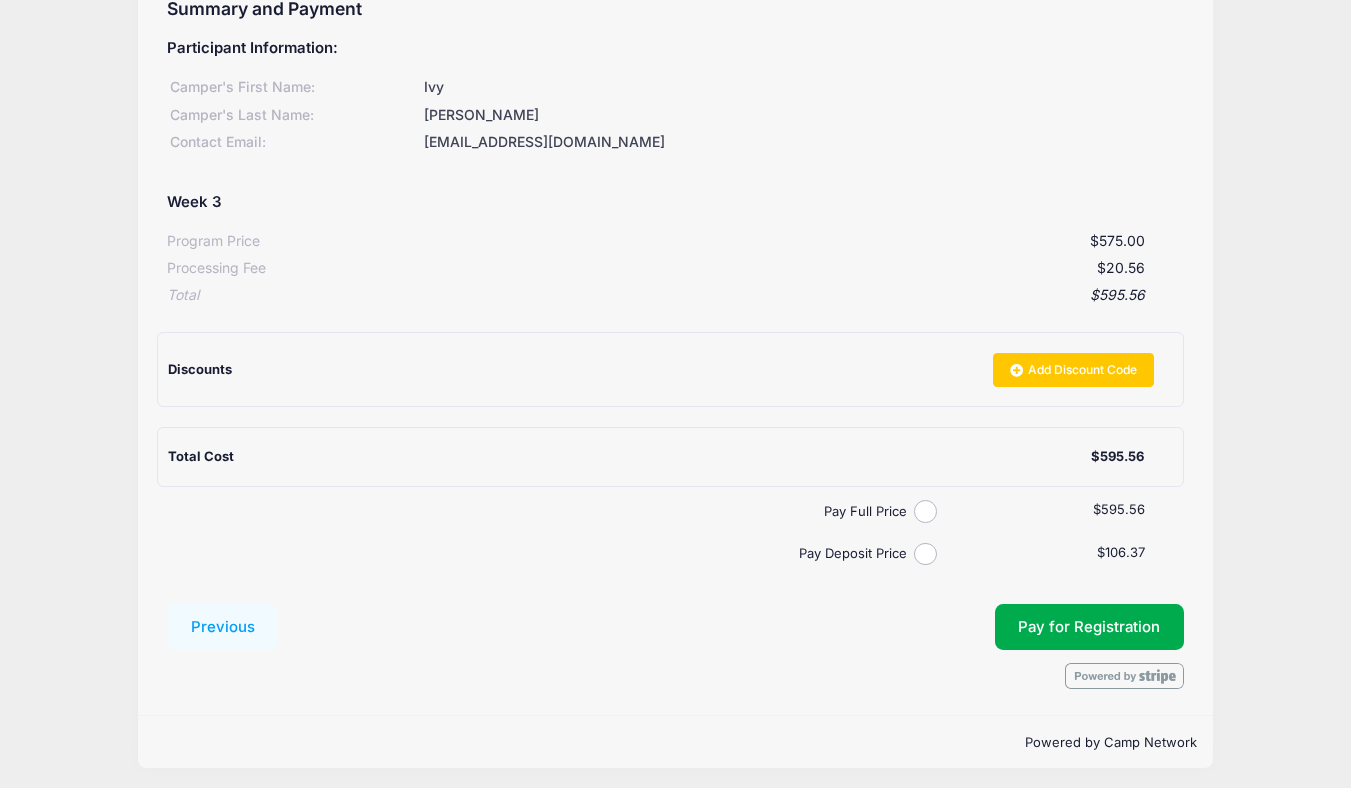scroll, scrollTop: 238, scrollLeft: 0, axis: vertical 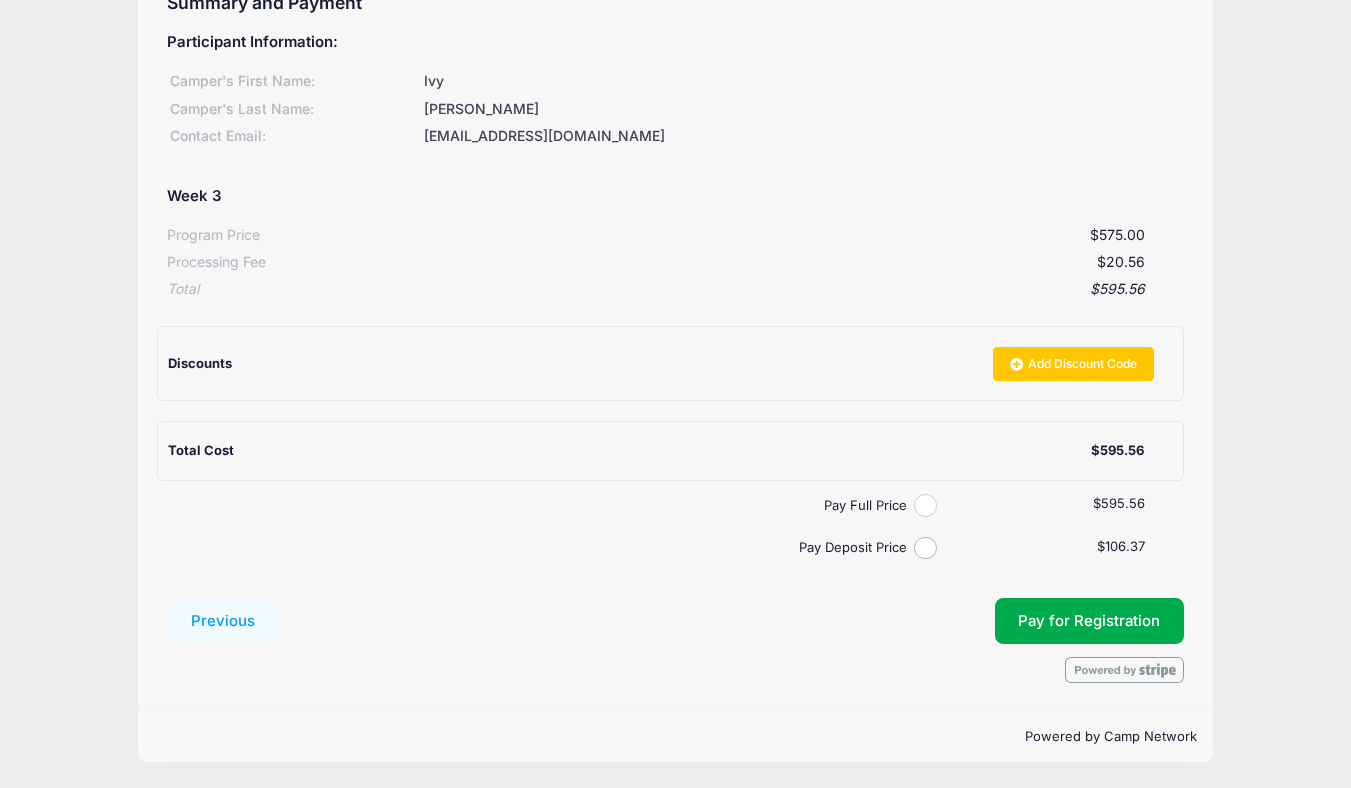click on "Pay Full Price" at bounding box center [925, 505] 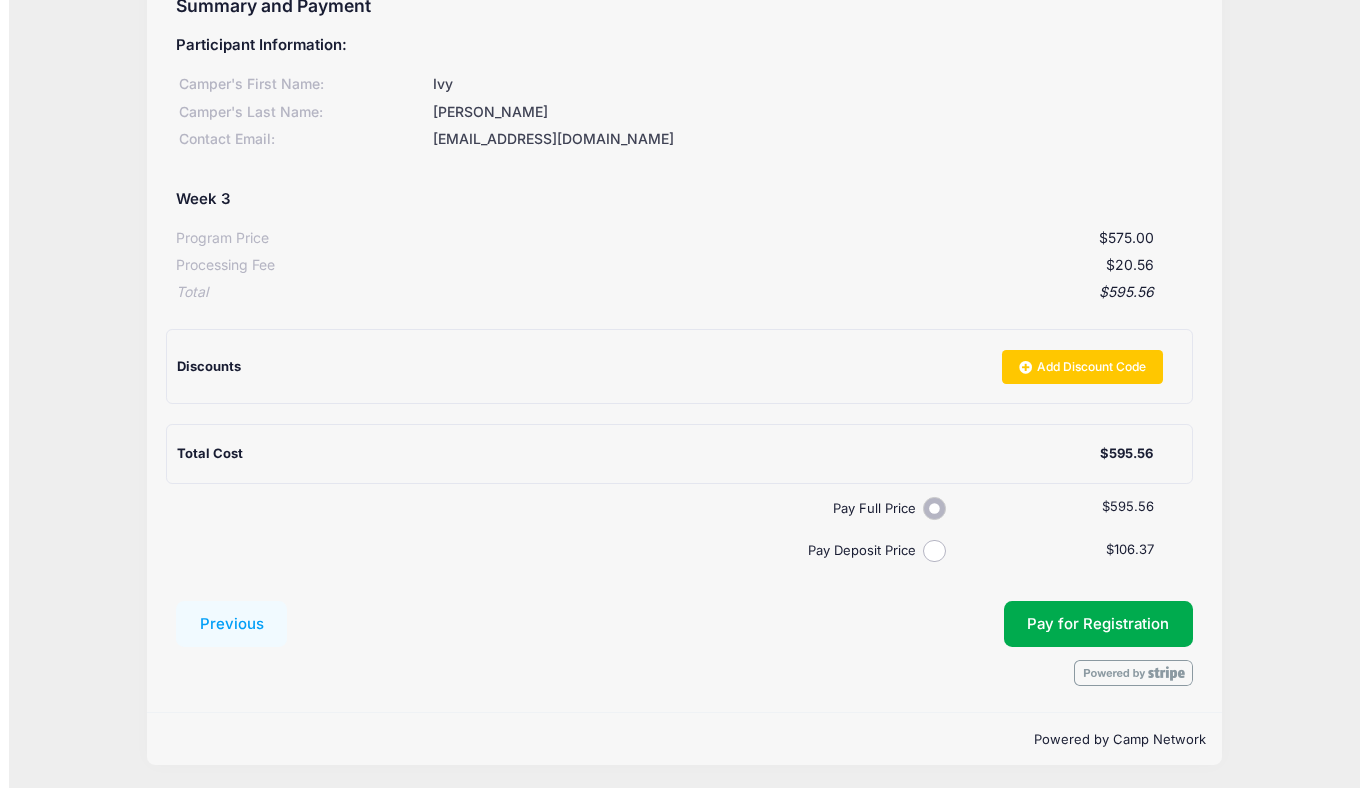scroll, scrollTop: 238, scrollLeft: 0, axis: vertical 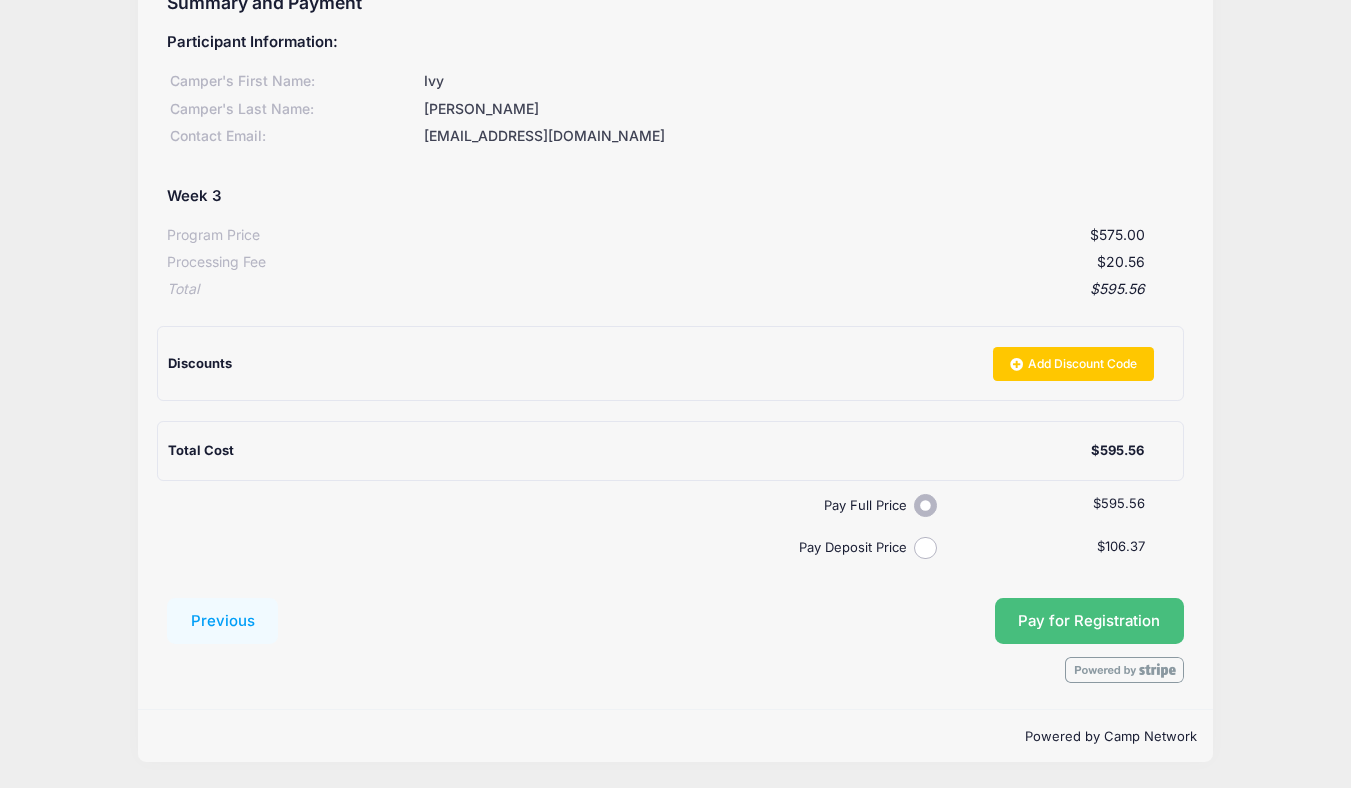 click on "Pay for Registration" at bounding box center [1089, 621] 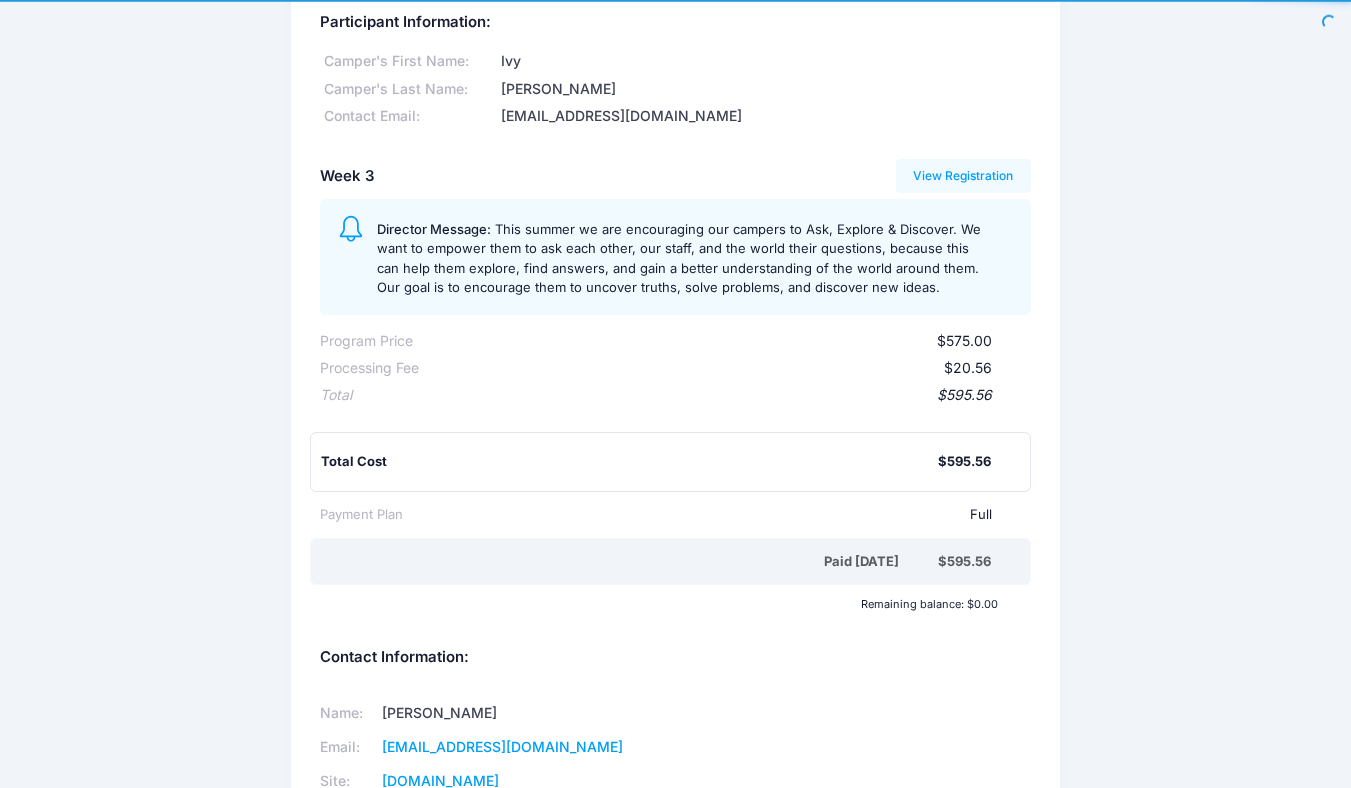 scroll, scrollTop: 0, scrollLeft: 0, axis: both 